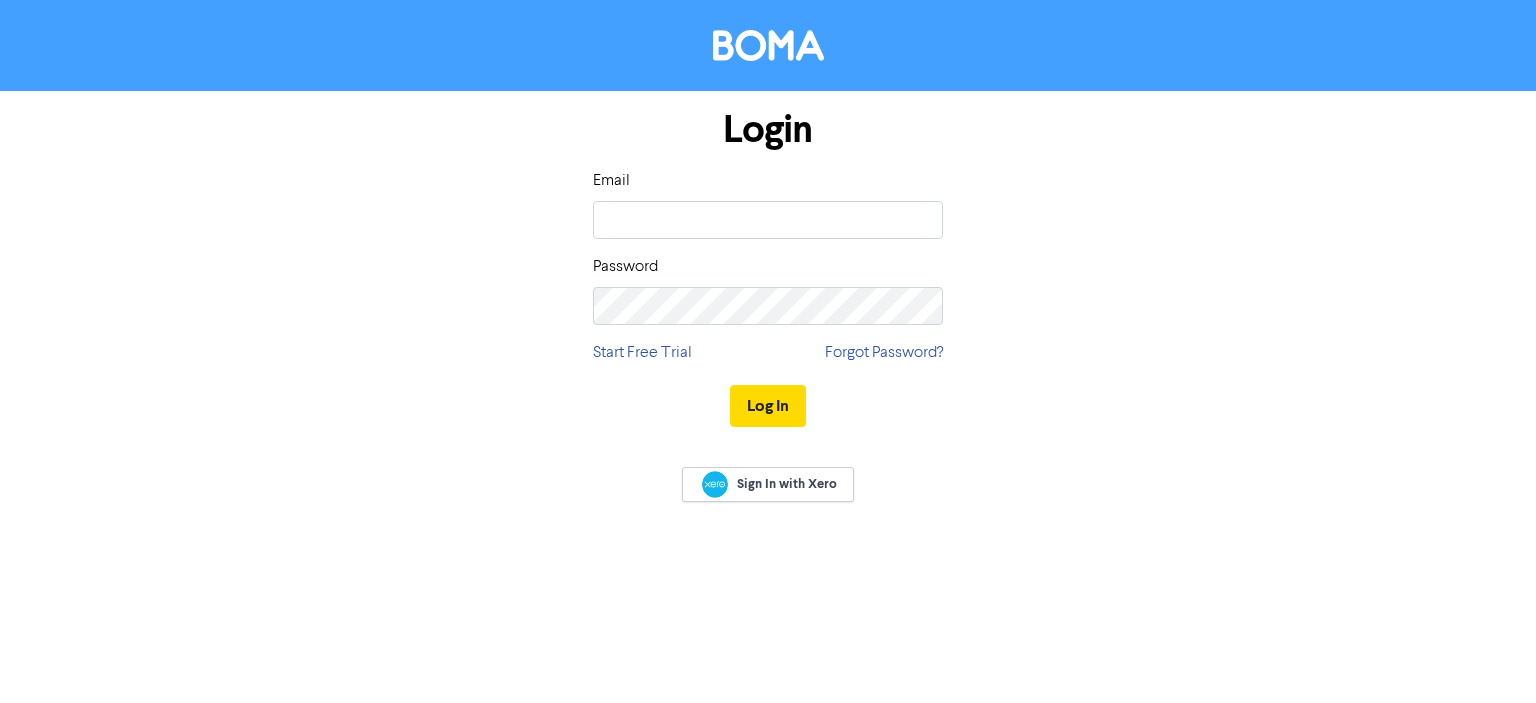 scroll, scrollTop: 0, scrollLeft: 0, axis: both 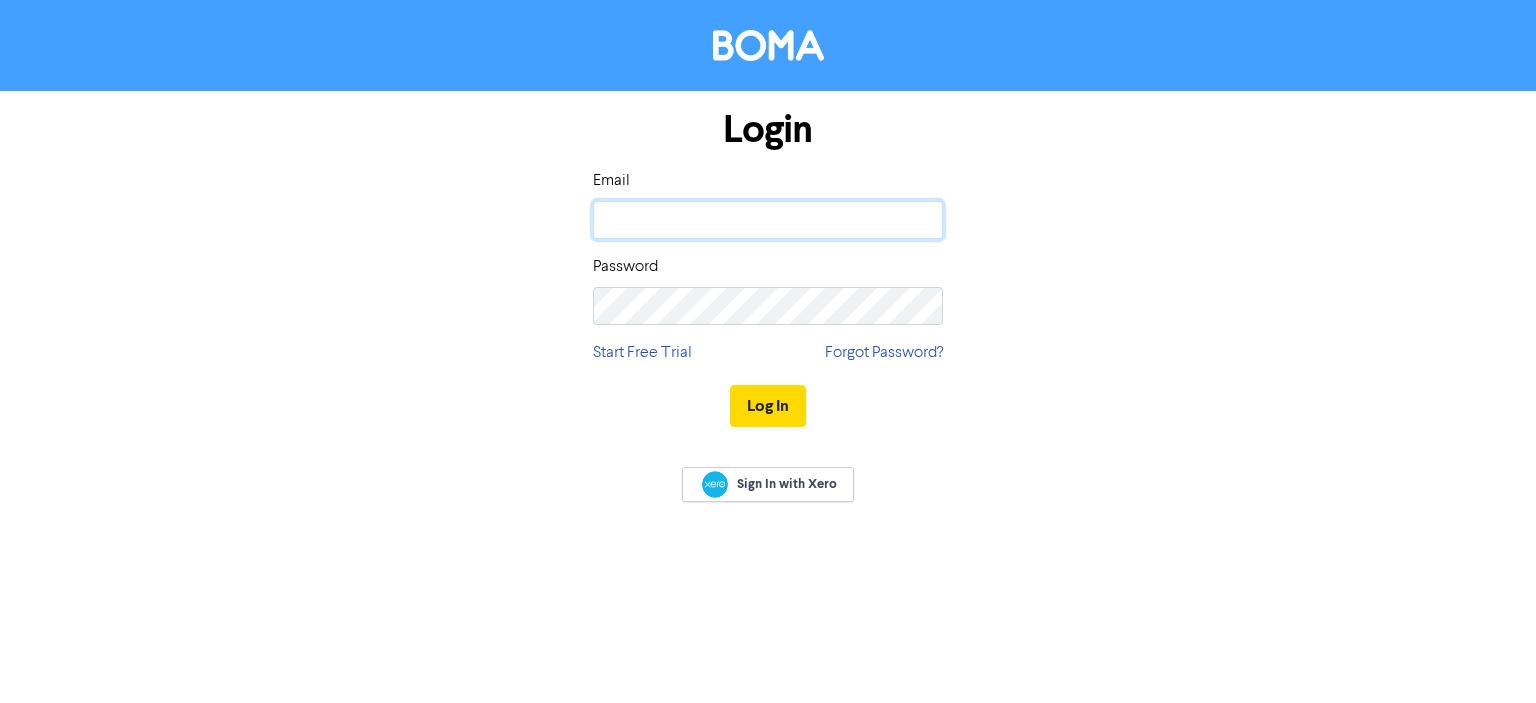 click 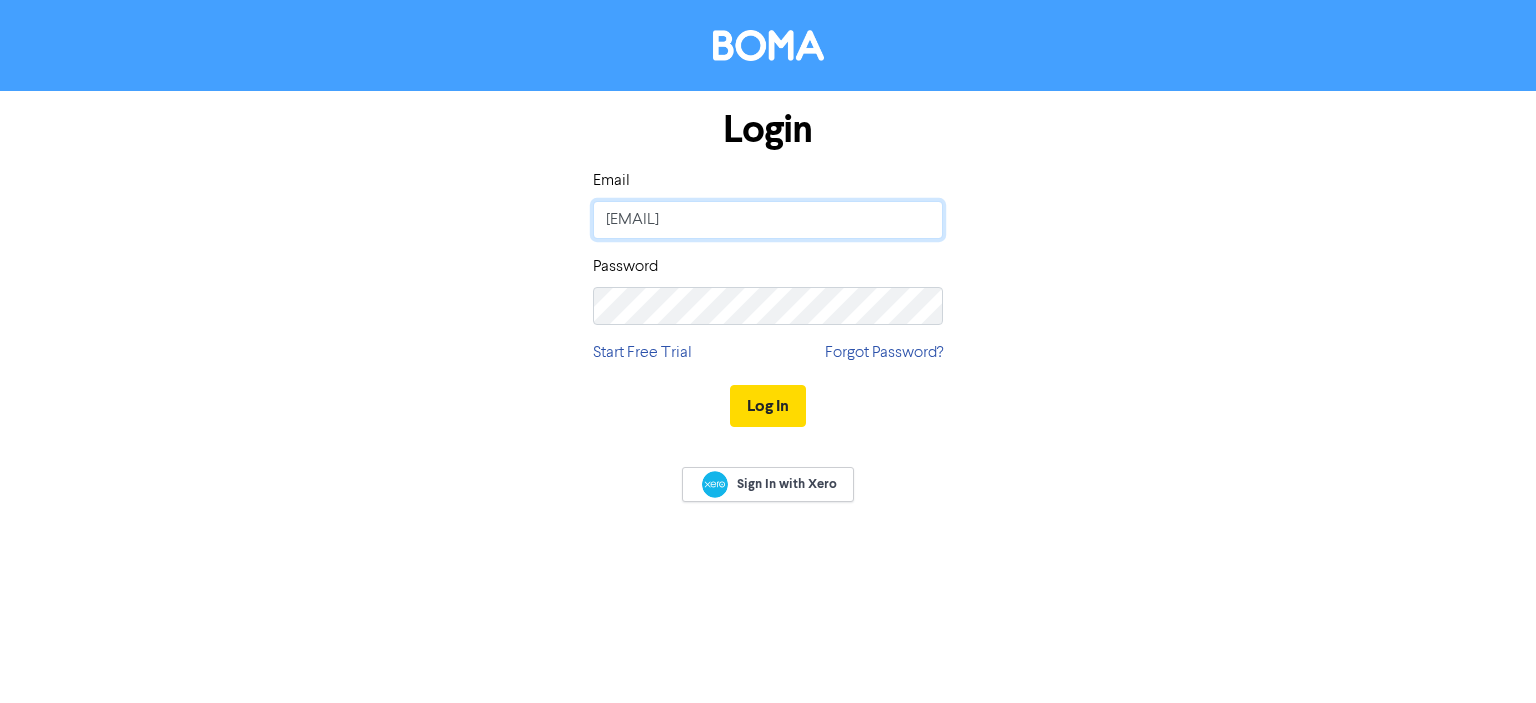 type on "[EMAIL]" 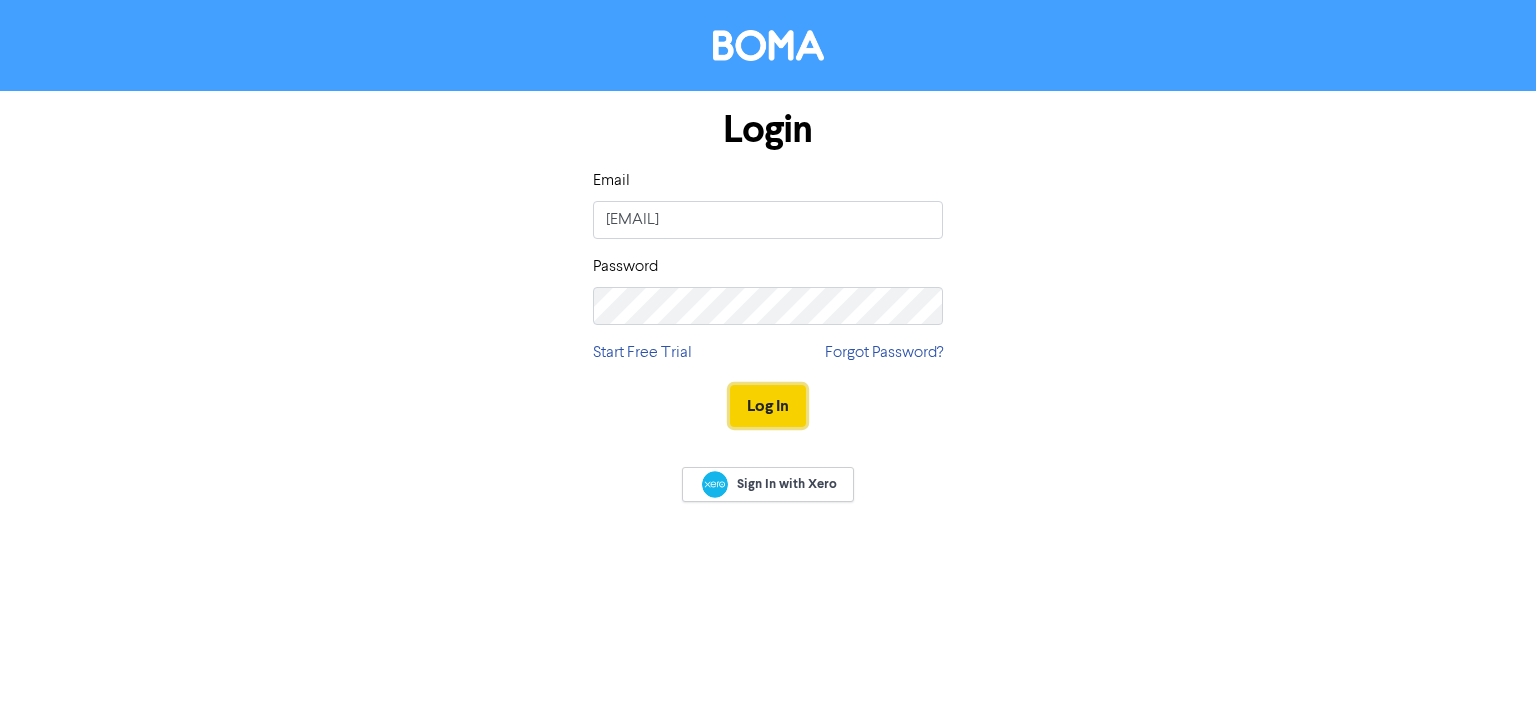 click on "Log In" at bounding box center (768, 406) 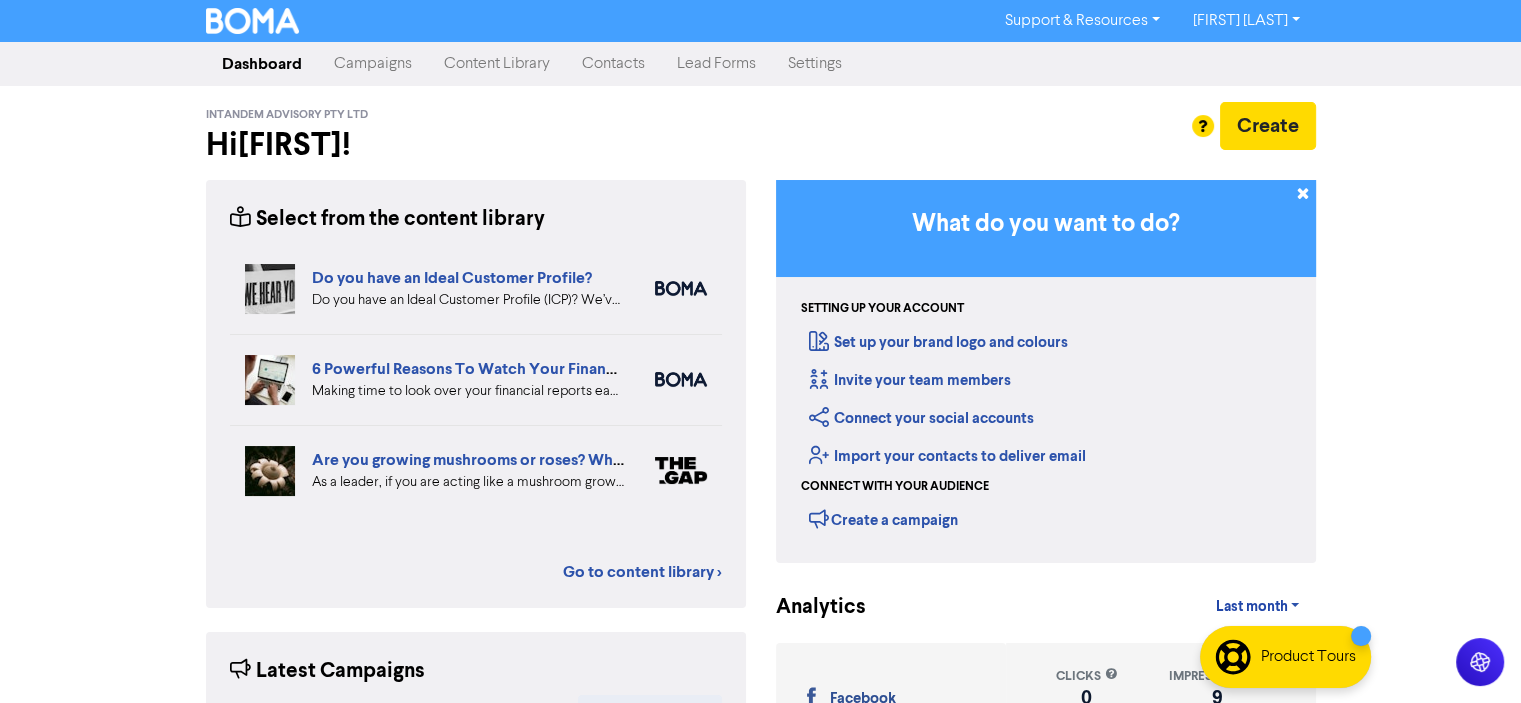 click on "Content Library" at bounding box center (497, 64) 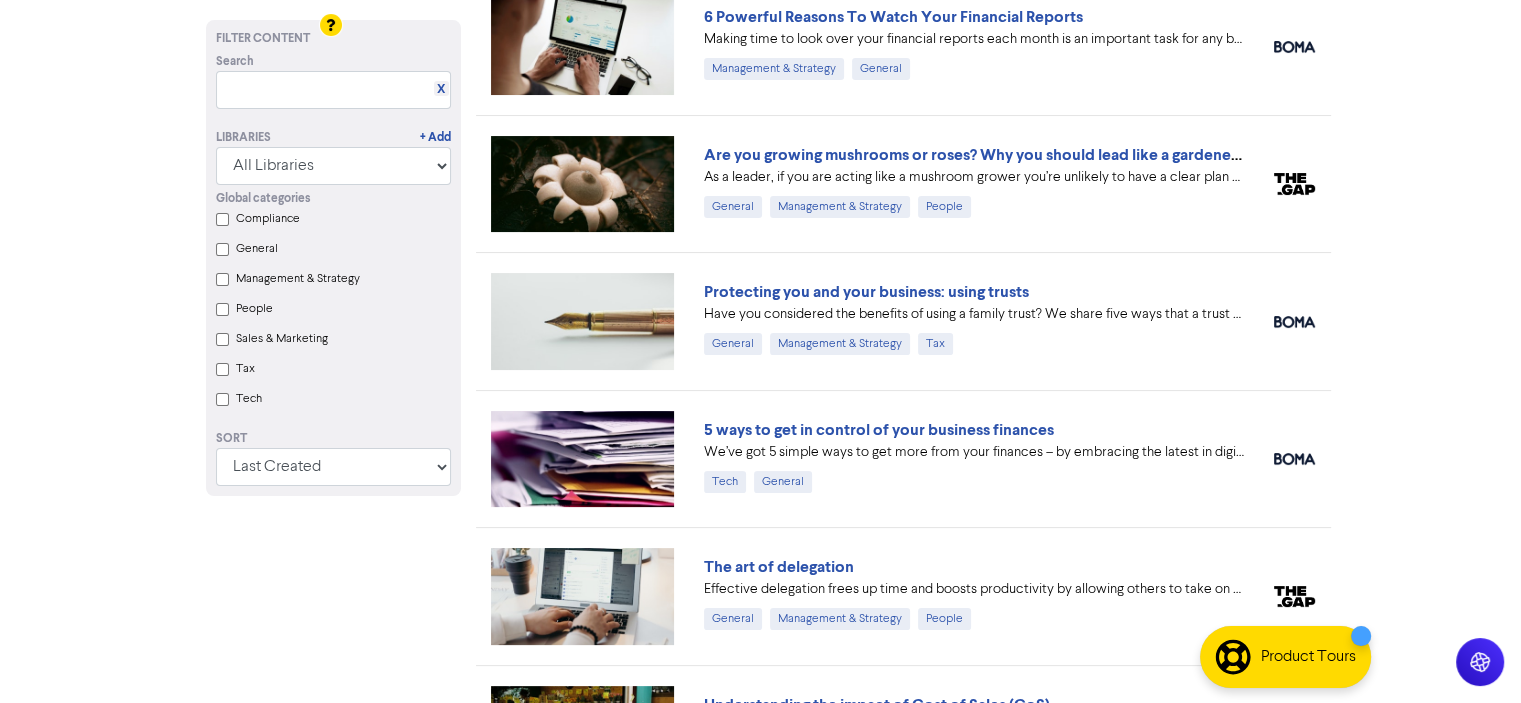 scroll, scrollTop: 0, scrollLeft: 0, axis: both 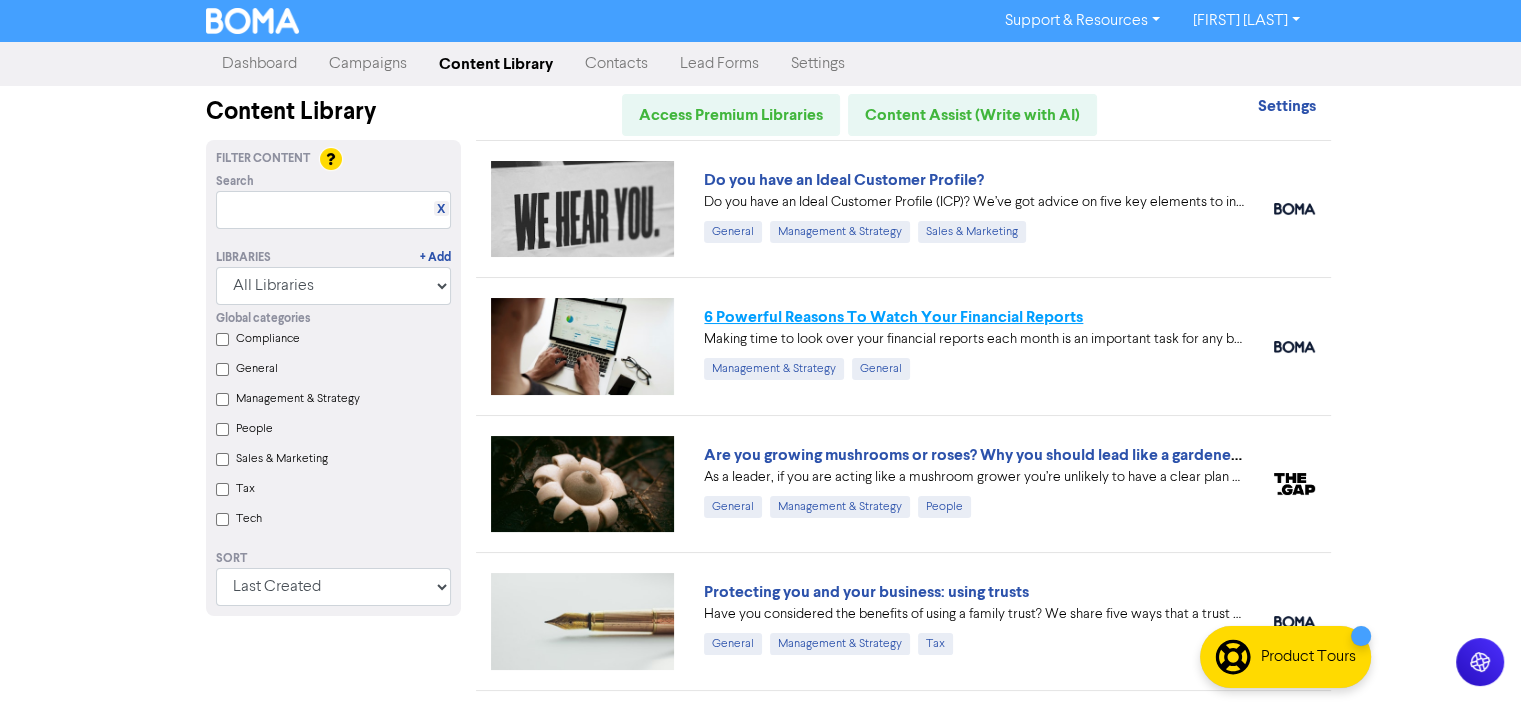 click on "6 Powerful Reasons To Watch Your Financial Reports" at bounding box center (893, 317) 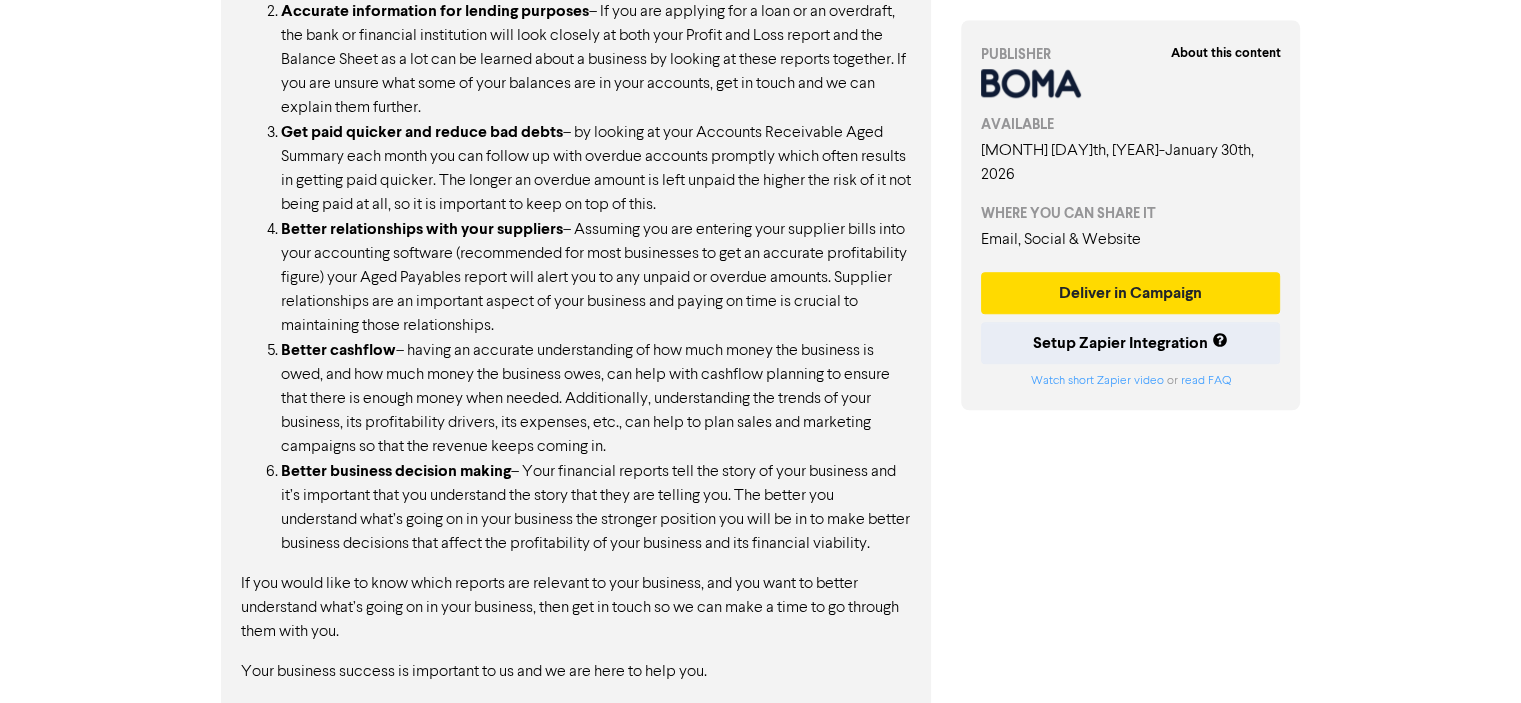 scroll, scrollTop: 2060, scrollLeft: 0, axis: vertical 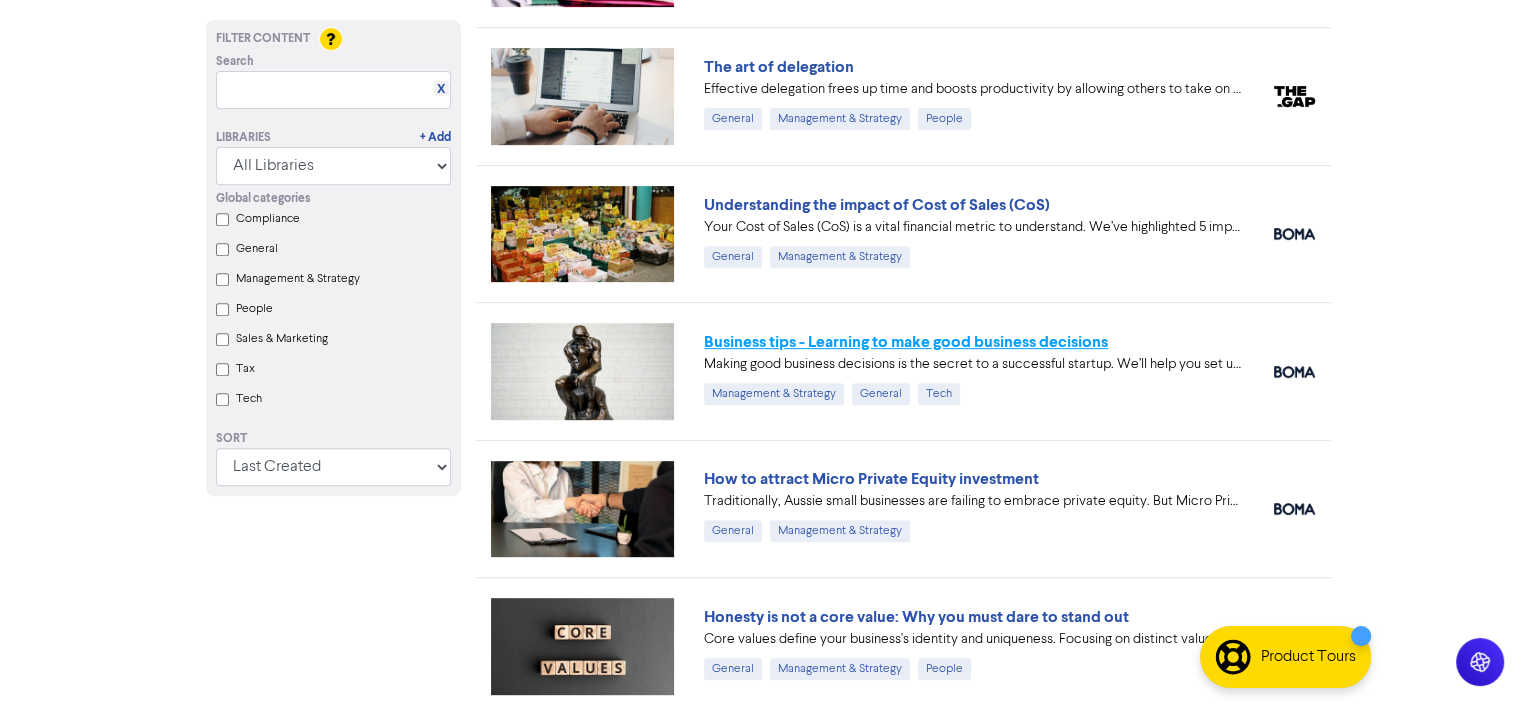 click on "Business tips - Learning to make good business decisions" at bounding box center (906, 342) 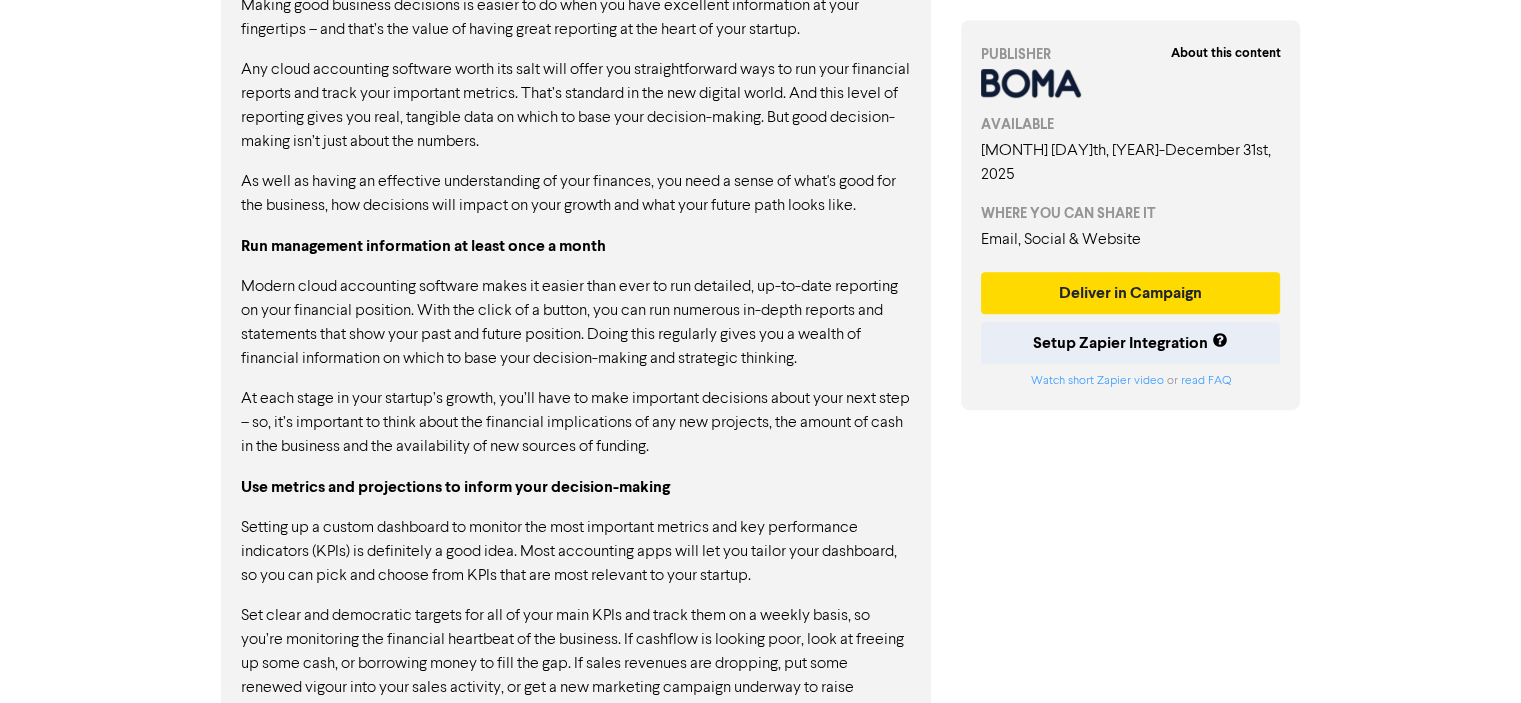 scroll, scrollTop: 1369, scrollLeft: 0, axis: vertical 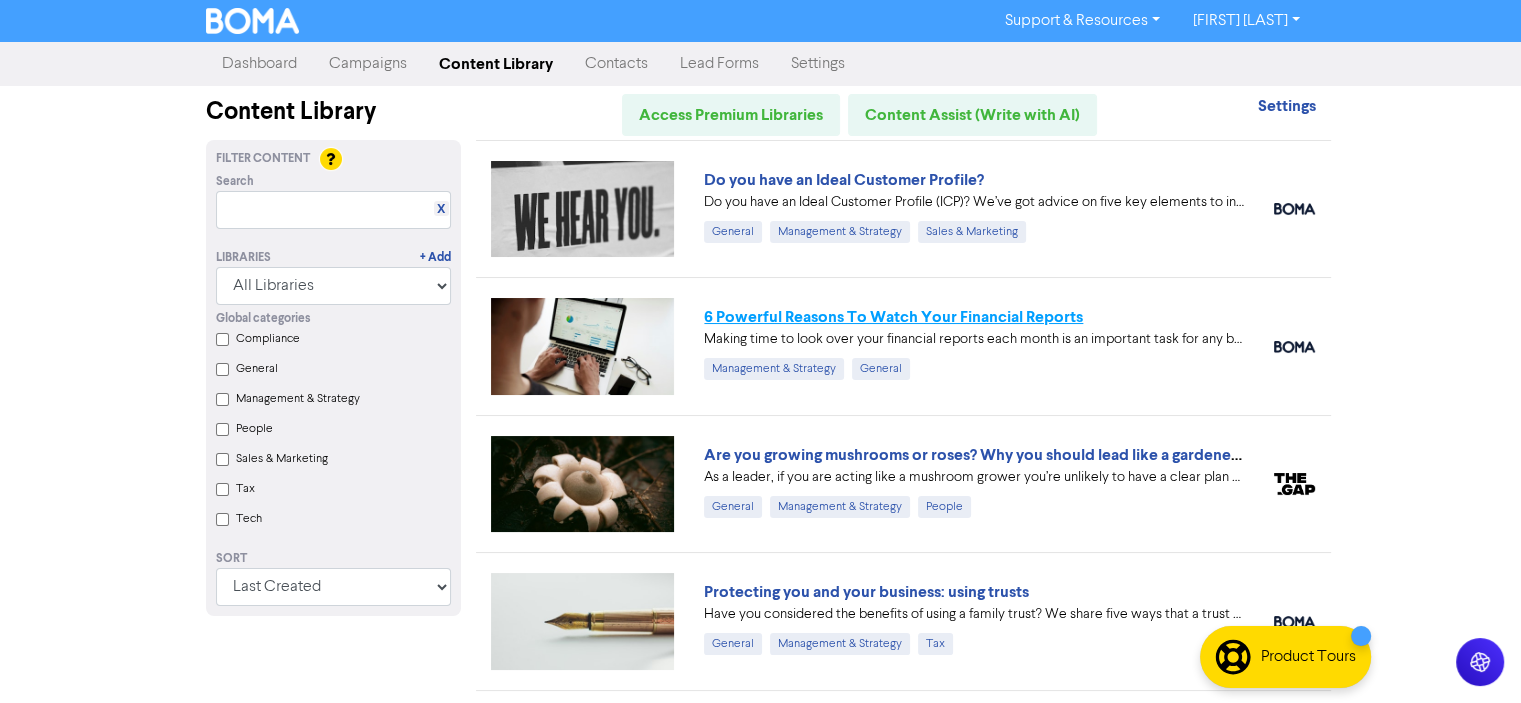 click on "6 Powerful Reasons To Watch Your Financial Reports" at bounding box center [893, 317] 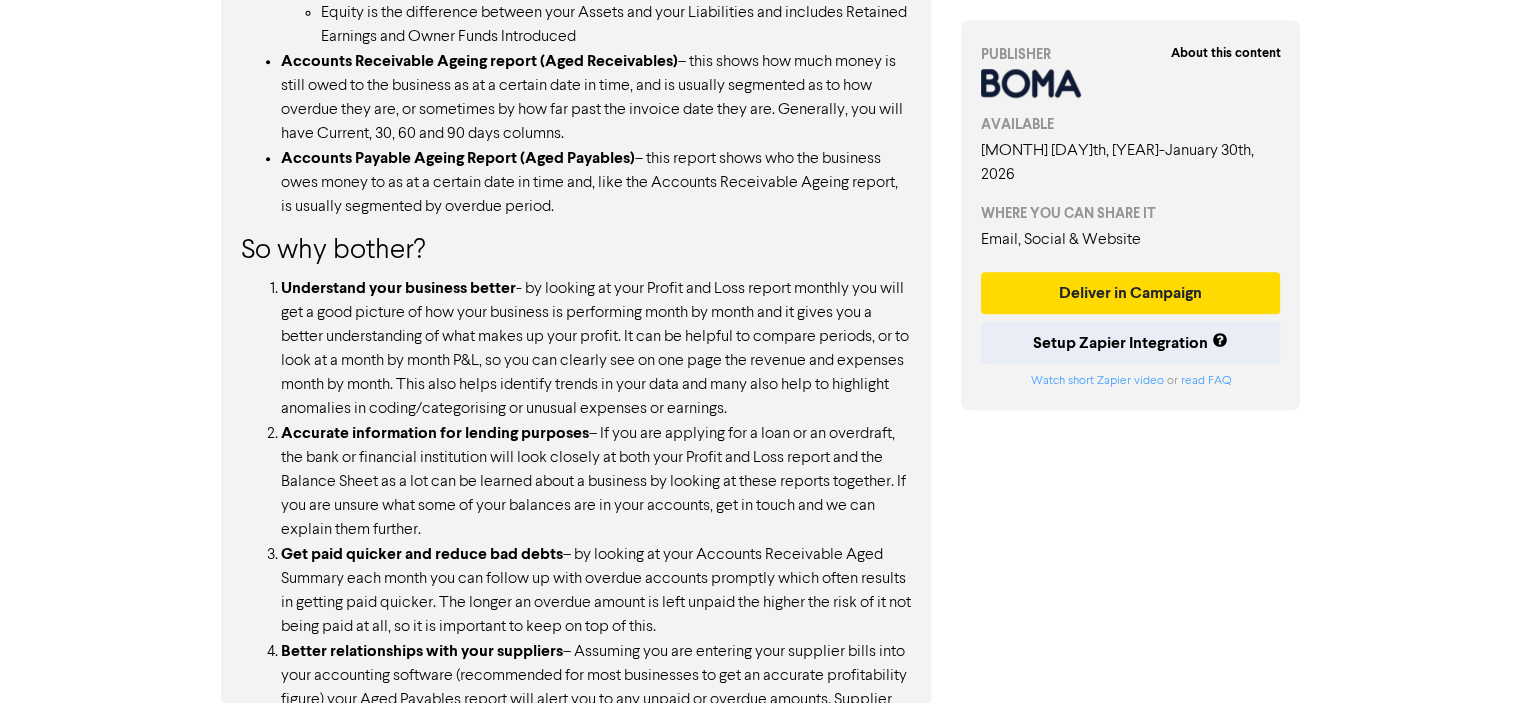 scroll, scrollTop: 1800, scrollLeft: 0, axis: vertical 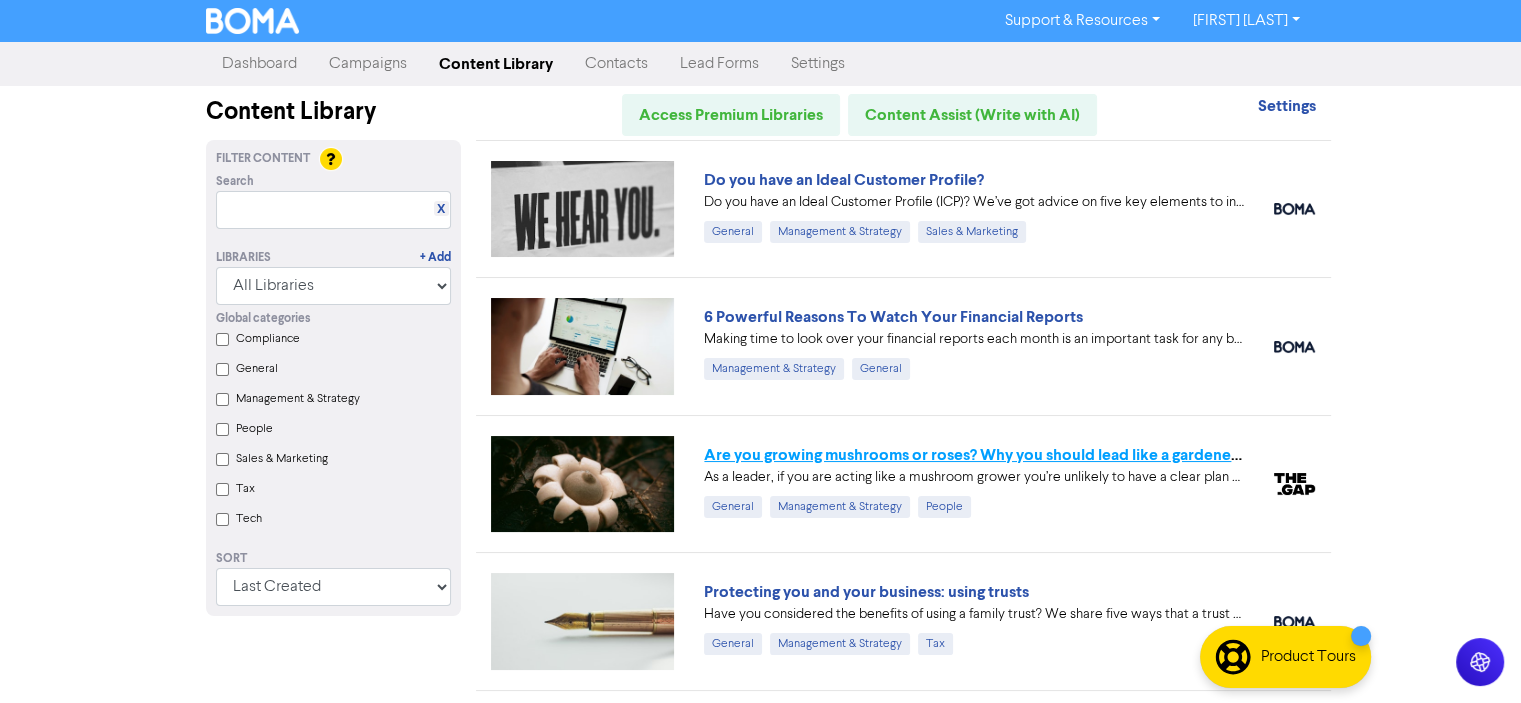 click on "Are you growing mushrooms or roses? Why you should lead like a gardener, not a grower" at bounding box center [1019, 455] 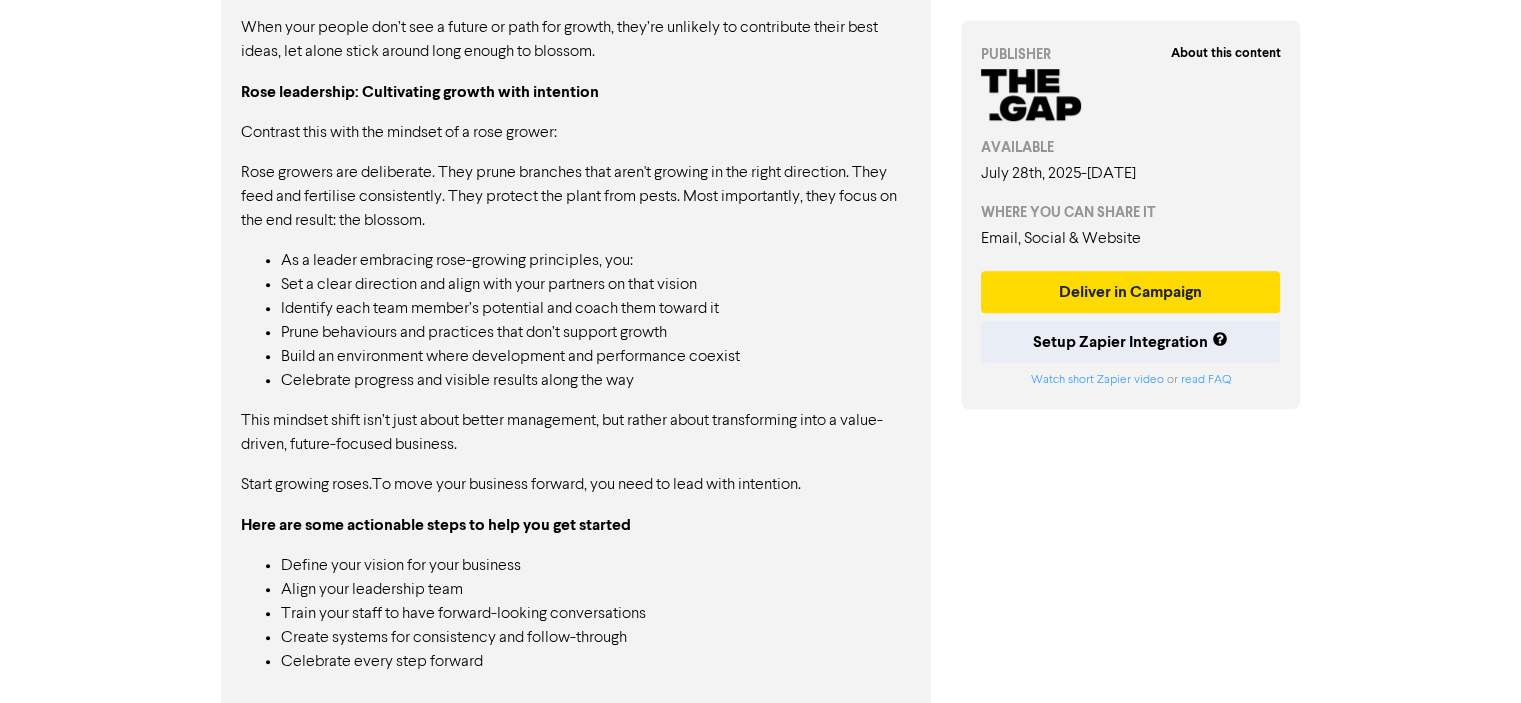 scroll, scrollTop: 1508, scrollLeft: 0, axis: vertical 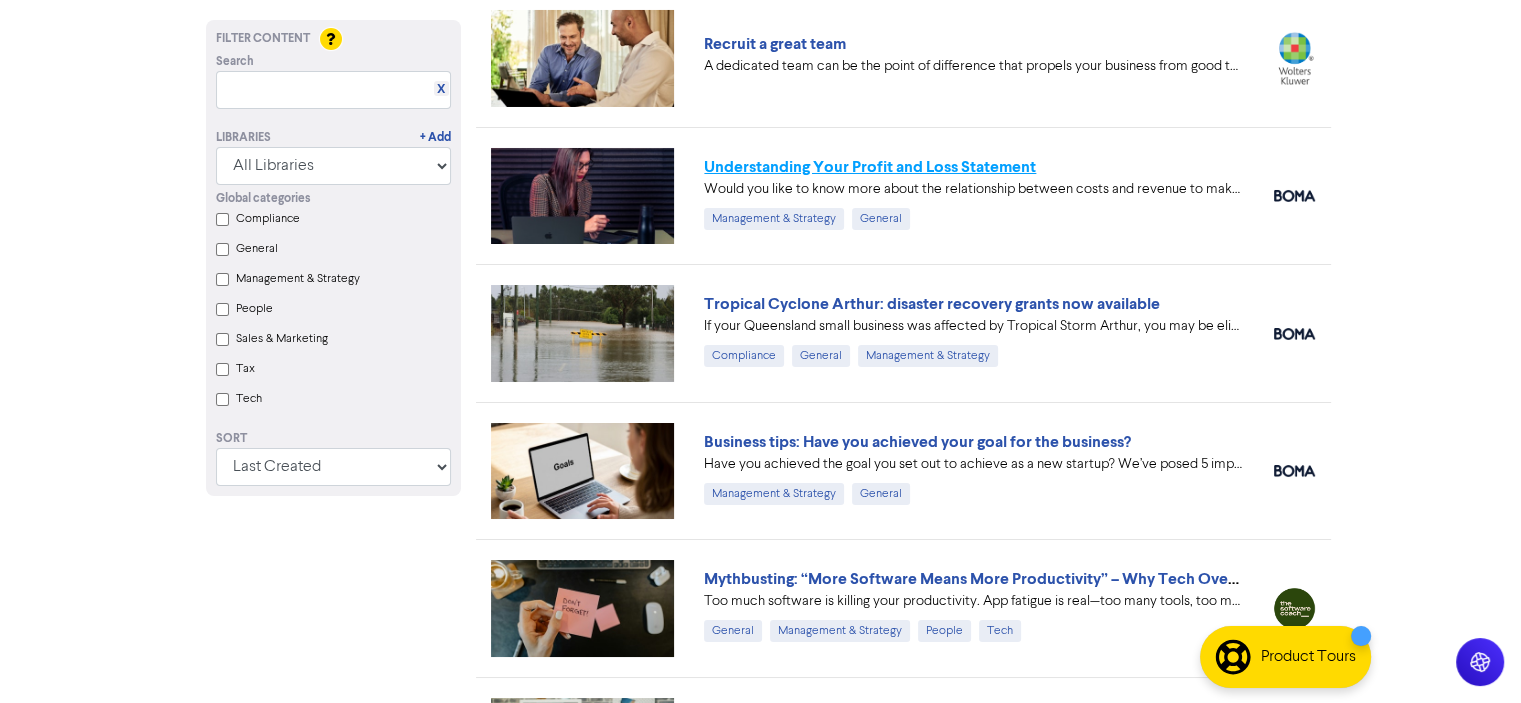 click on "Understanding Your Profit and Loss Statement" at bounding box center (870, 167) 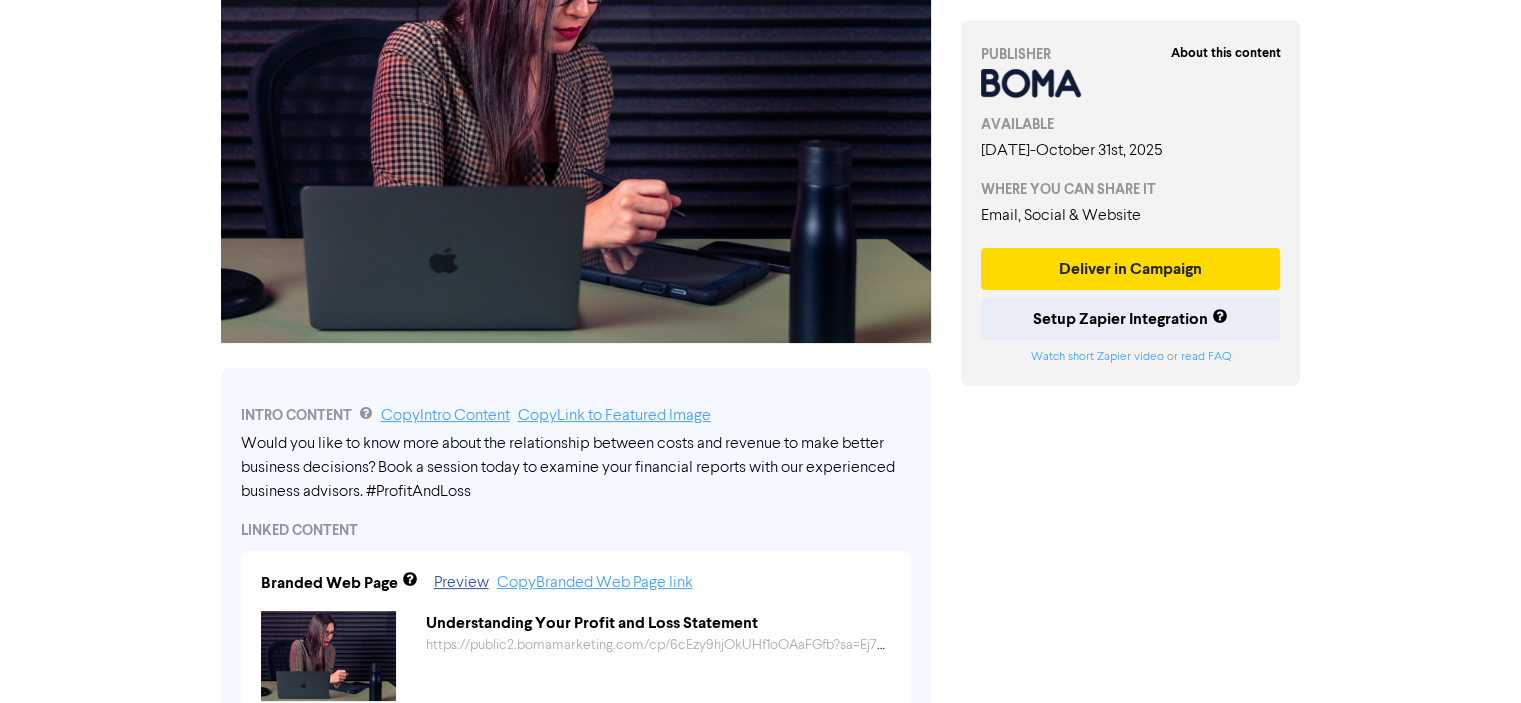 scroll, scrollTop: 0, scrollLeft: 0, axis: both 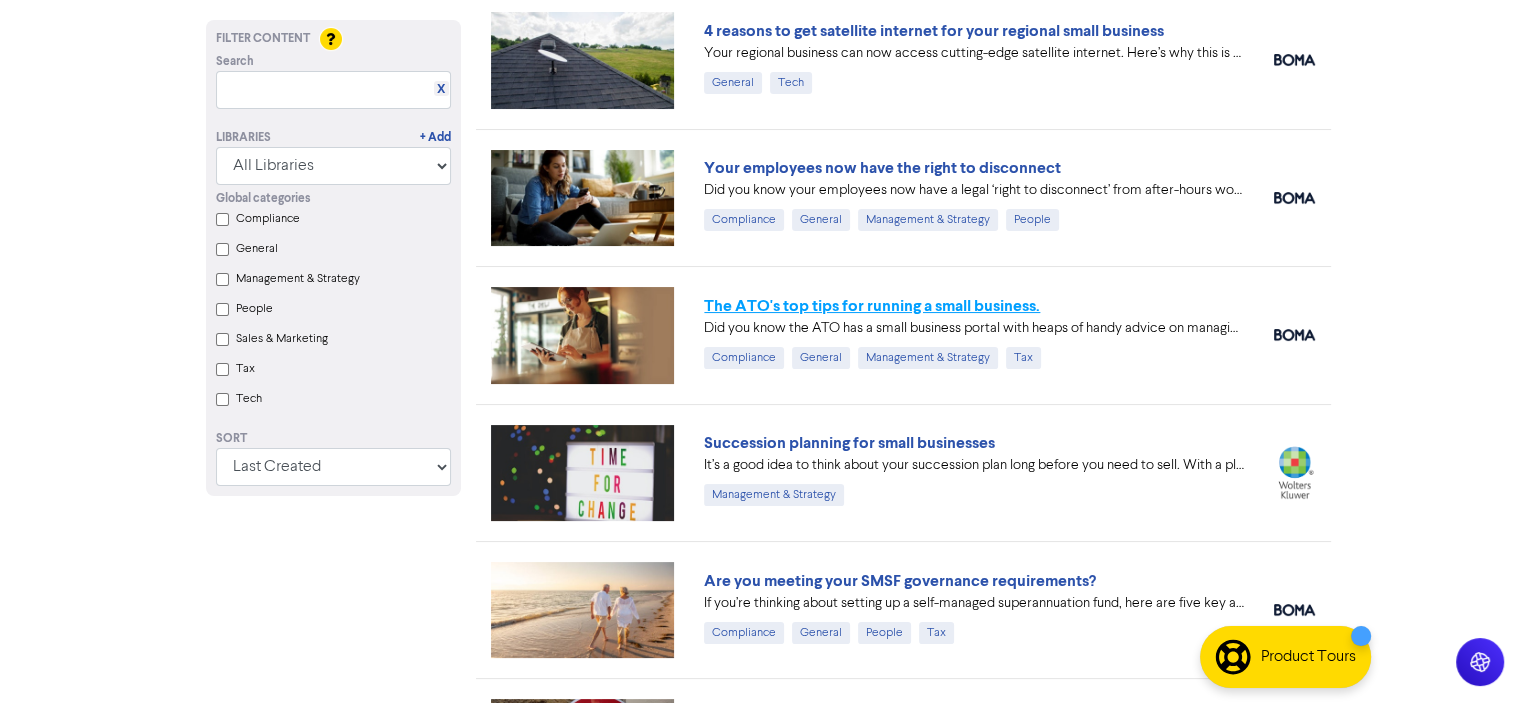 click on "The ATO's top tips for running a small business." at bounding box center [872, 306] 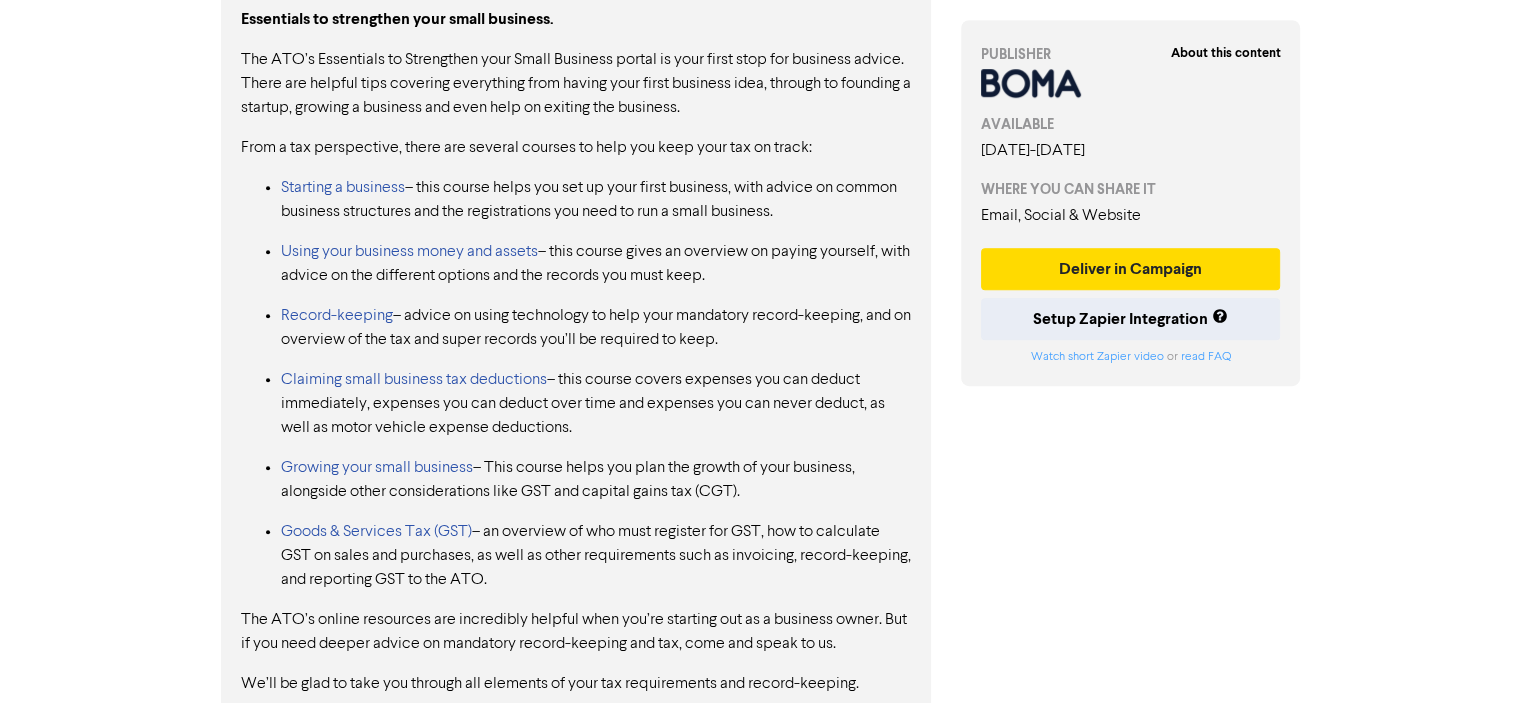 scroll, scrollTop: 1276, scrollLeft: 0, axis: vertical 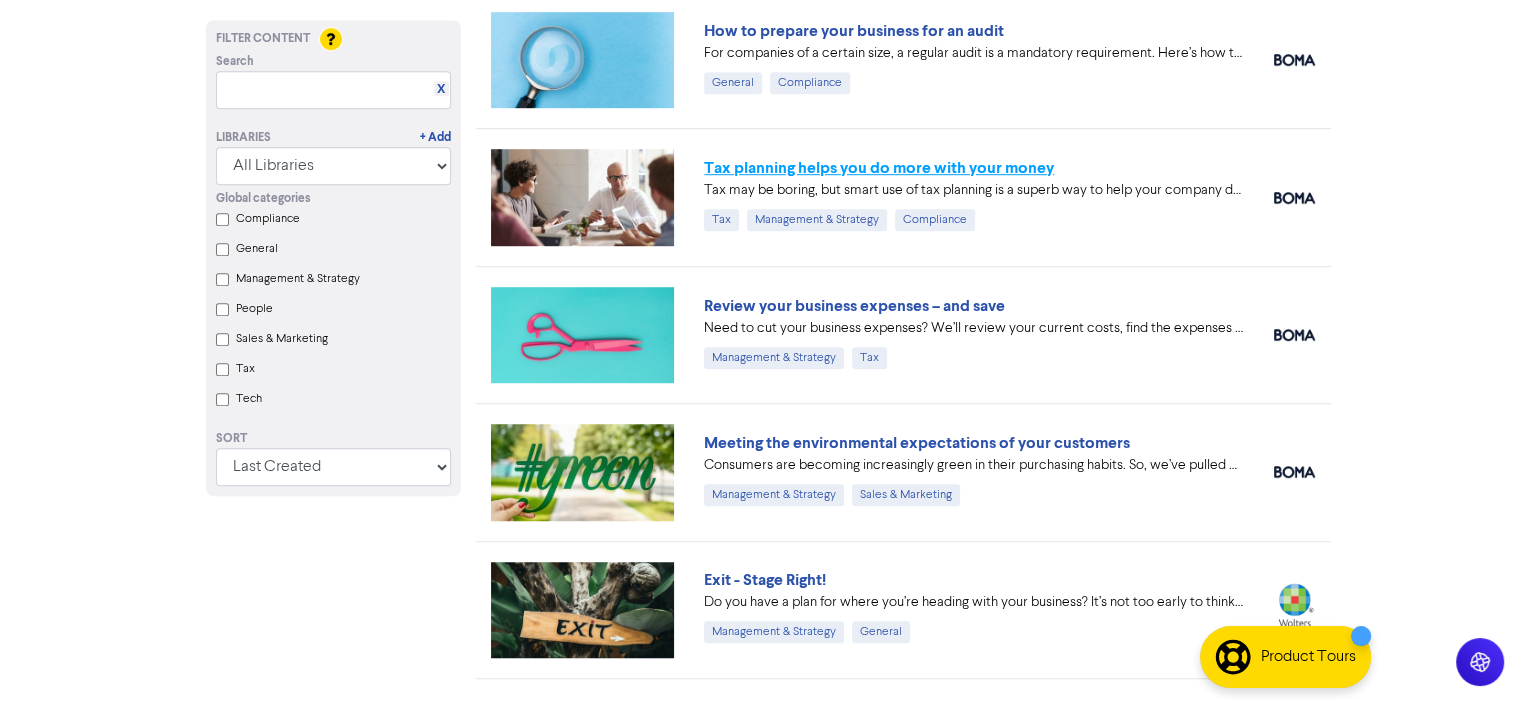 click on "Tax planning helps you do more with your money" at bounding box center (879, 168) 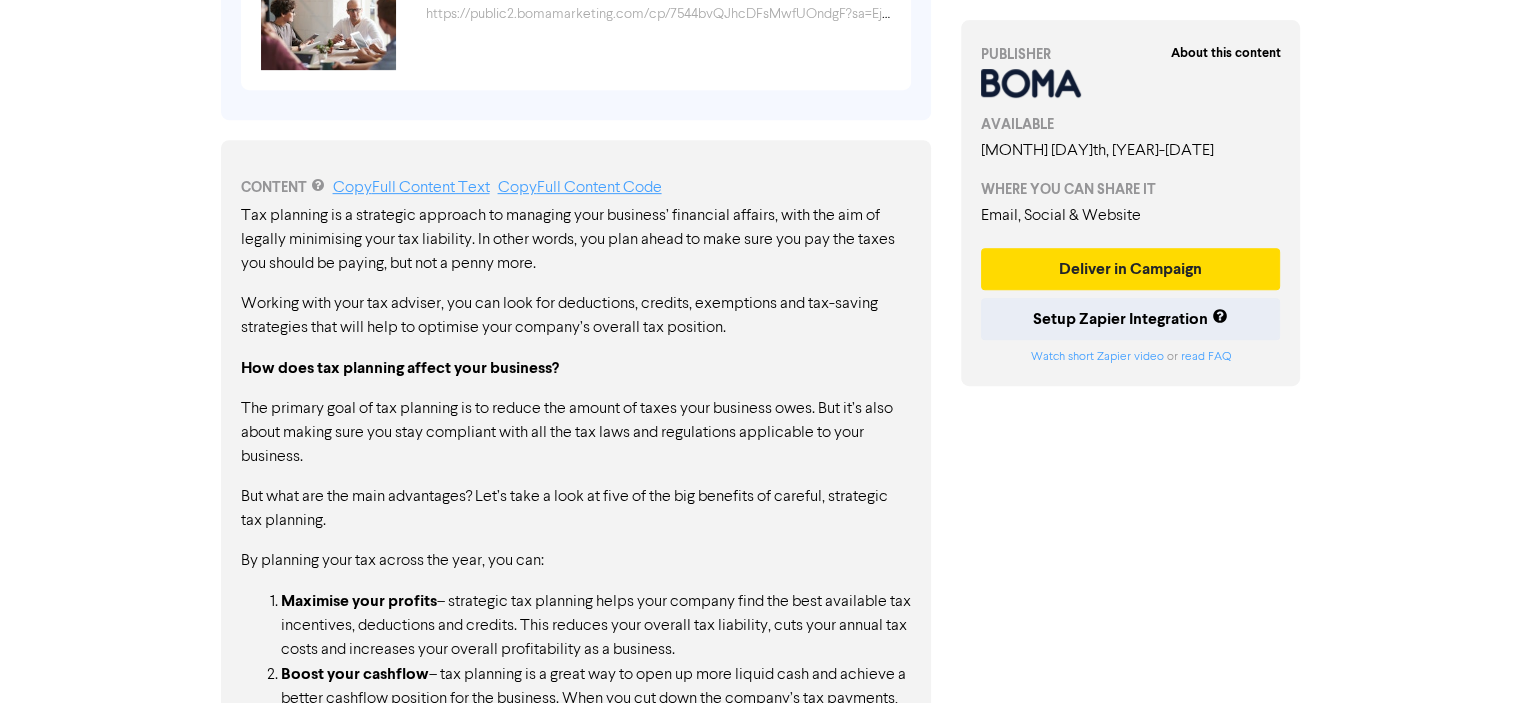 scroll, scrollTop: 732, scrollLeft: 0, axis: vertical 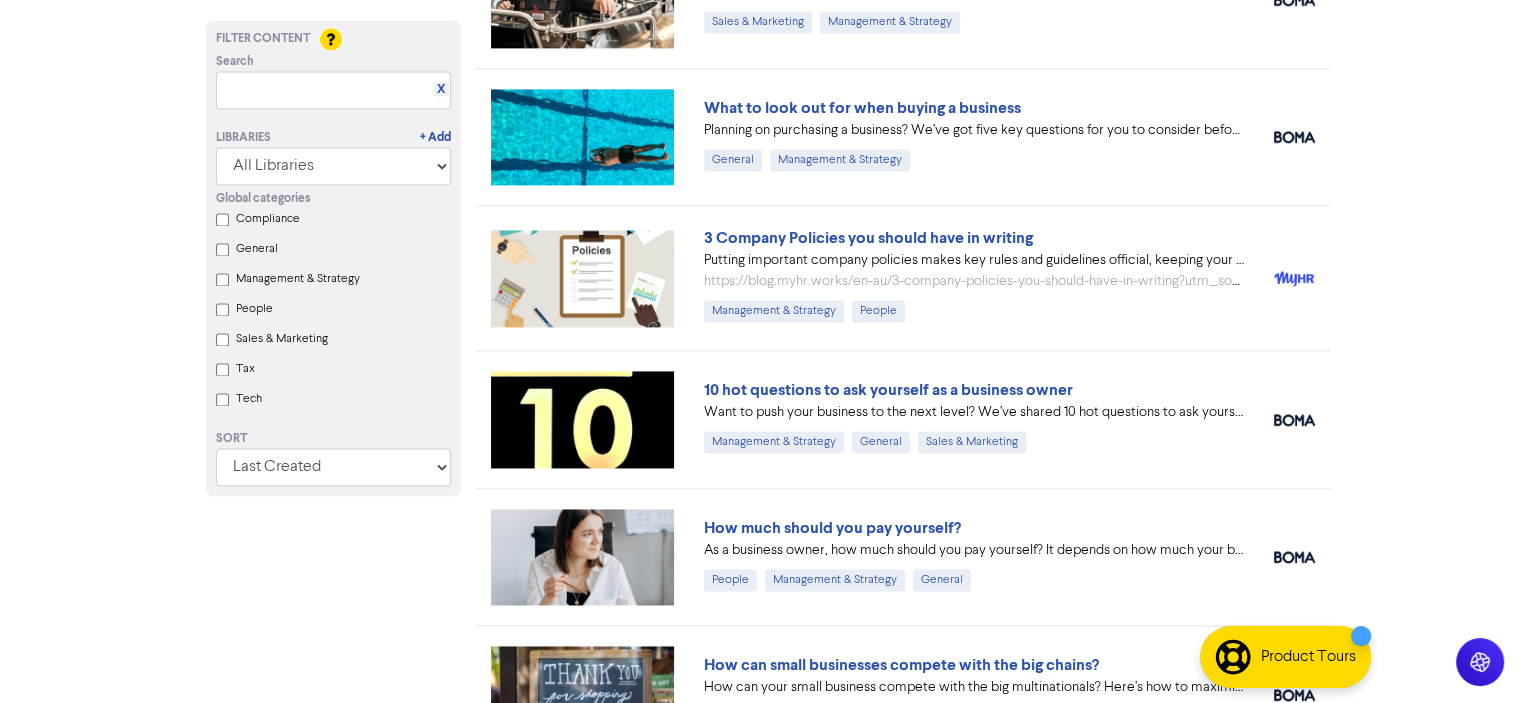 click on "How much should you pay yourself?" at bounding box center (974, 528) 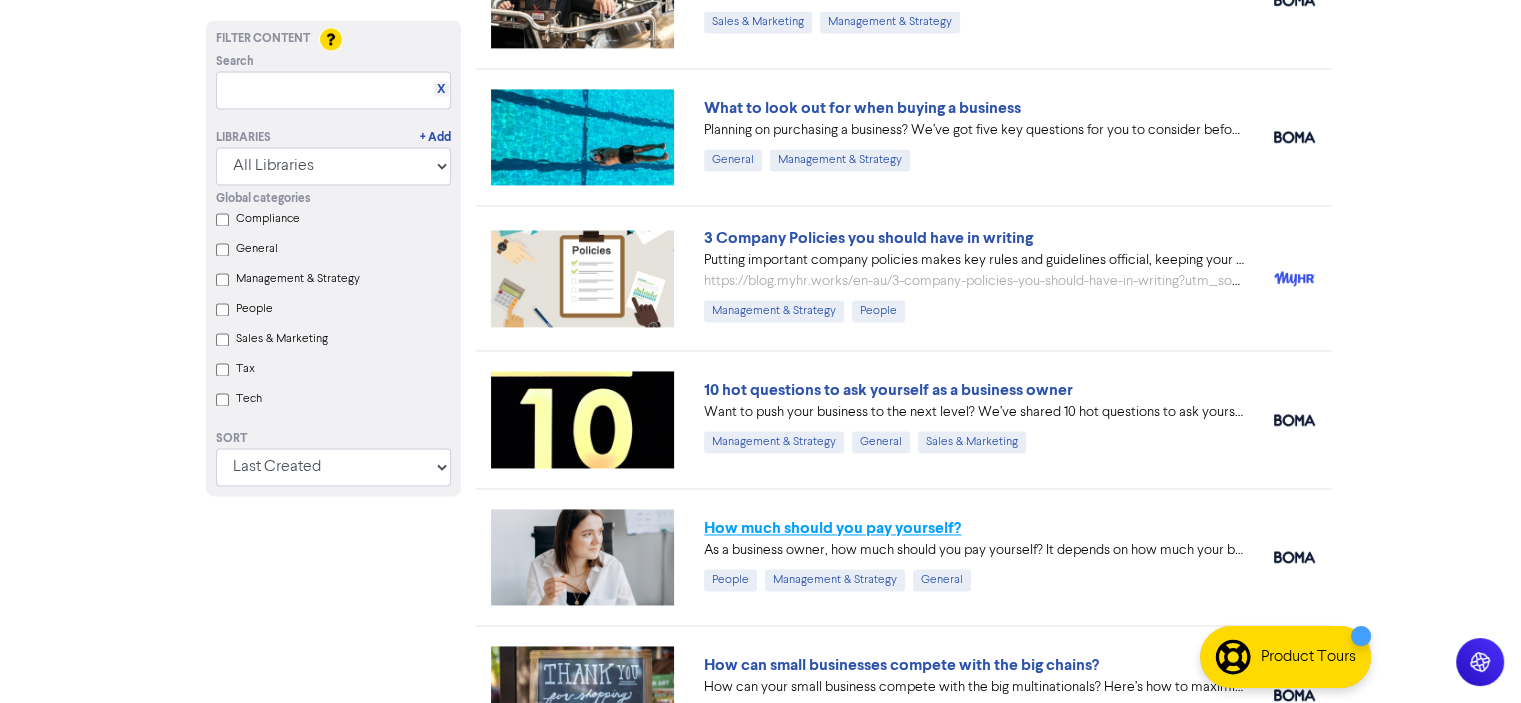click on "How much should you pay yourself?" at bounding box center [832, 528] 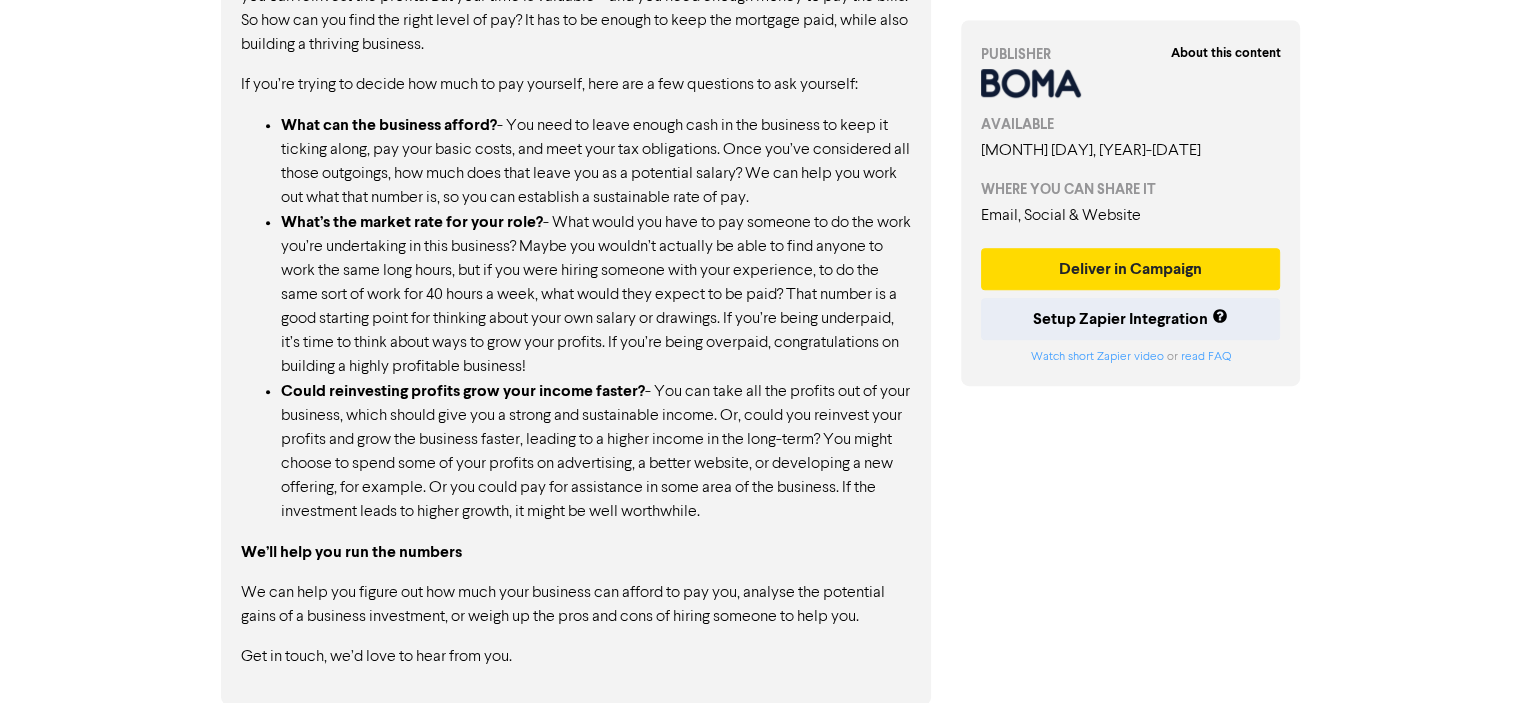 scroll, scrollTop: 1205, scrollLeft: 0, axis: vertical 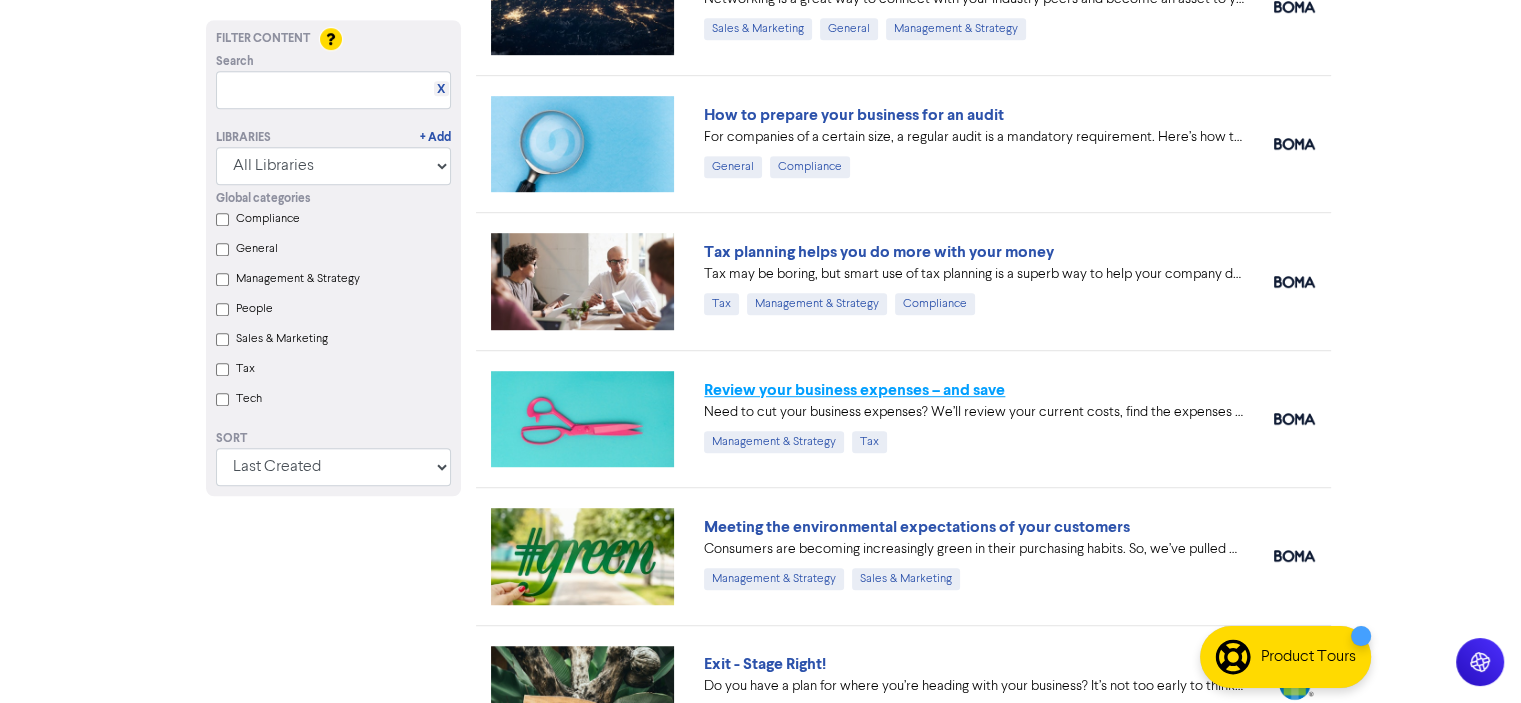click on "Review your business expenses – and save" at bounding box center (854, 390) 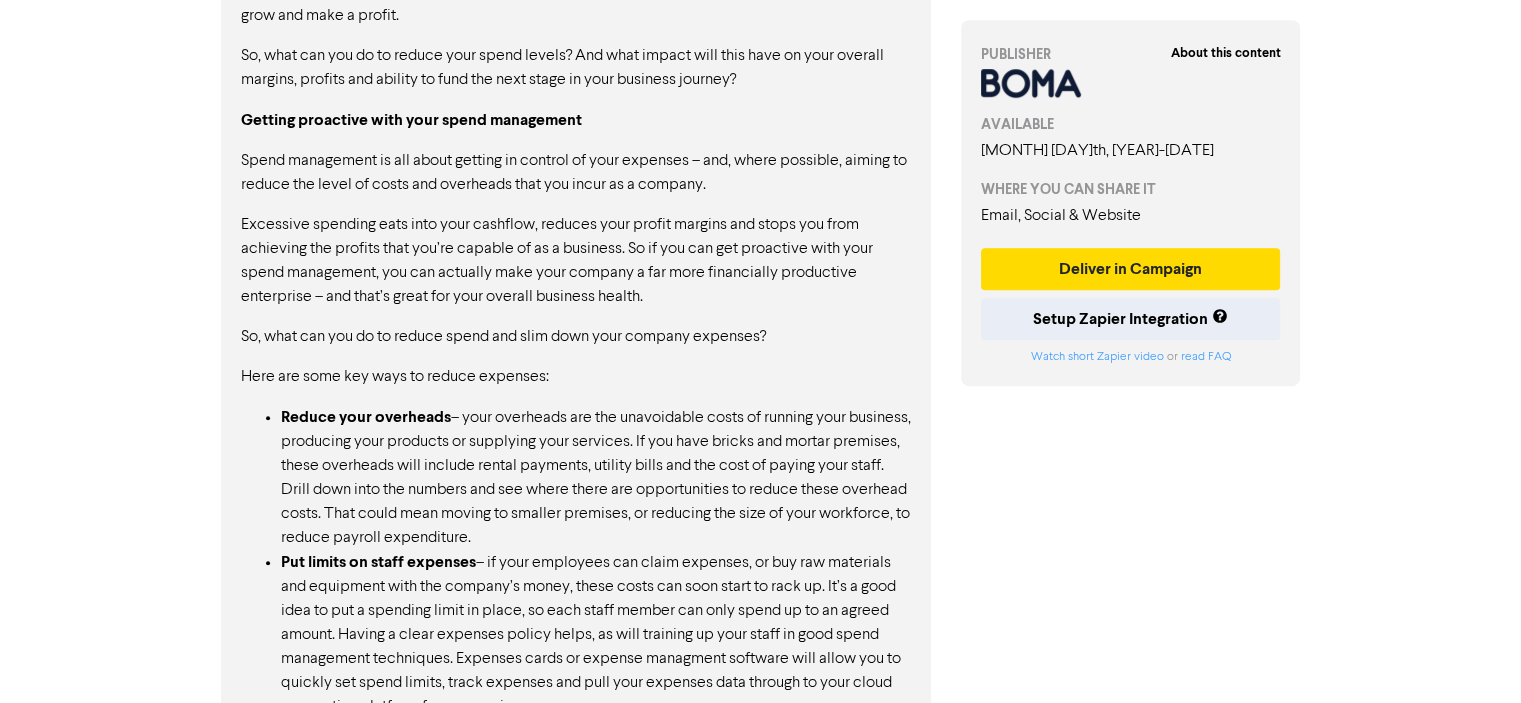 scroll, scrollTop: 1669, scrollLeft: 0, axis: vertical 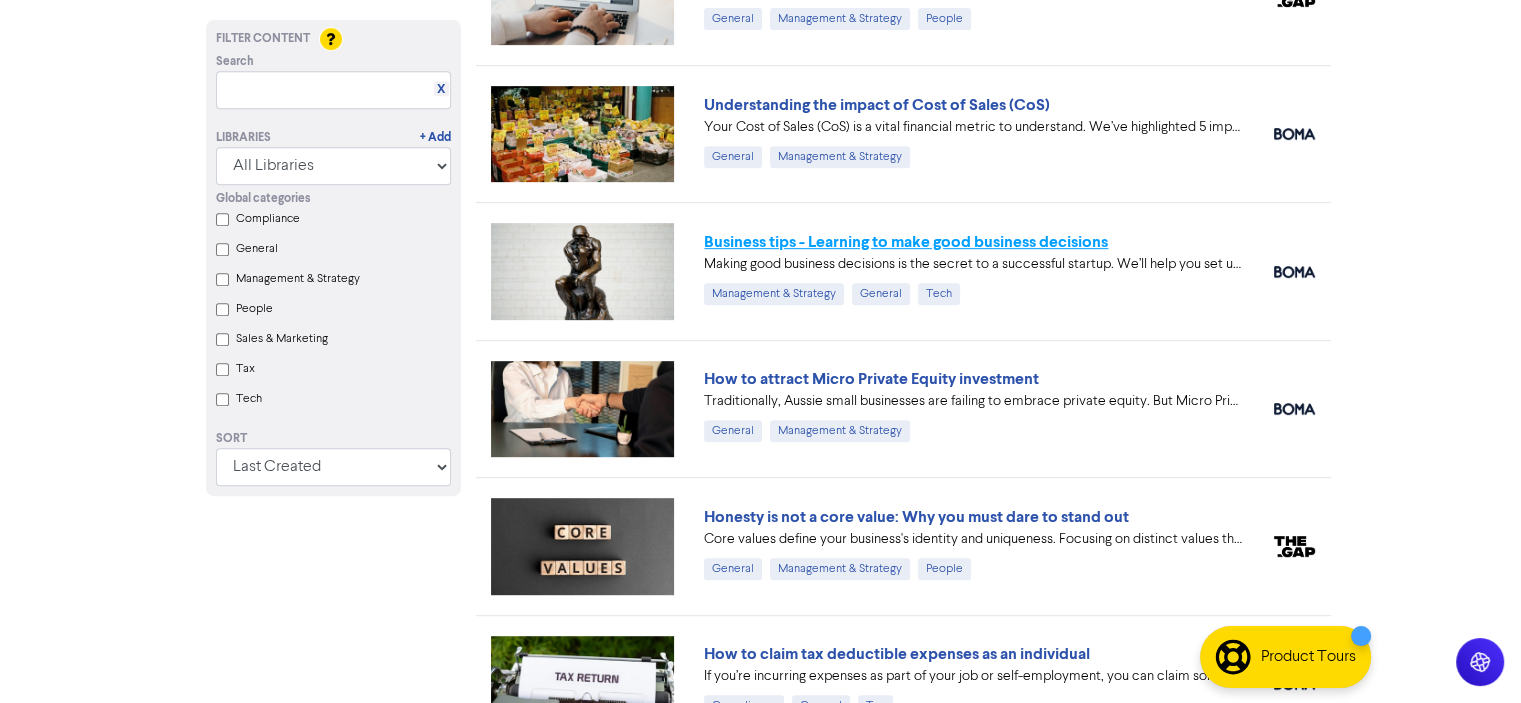 click on "Business tips - Learning to make good business decisions" at bounding box center [906, 242] 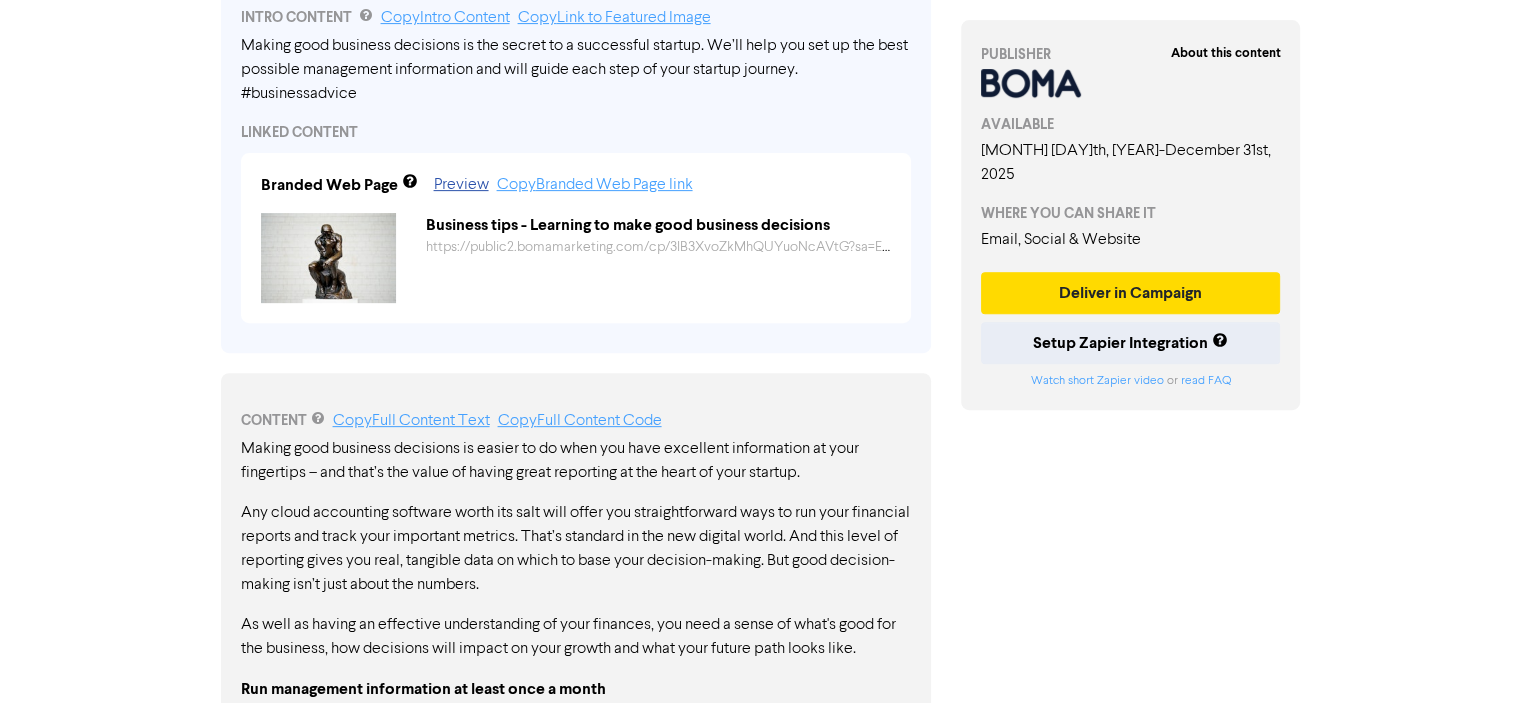 scroll, scrollTop: 722, scrollLeft: 0, axis: vertical 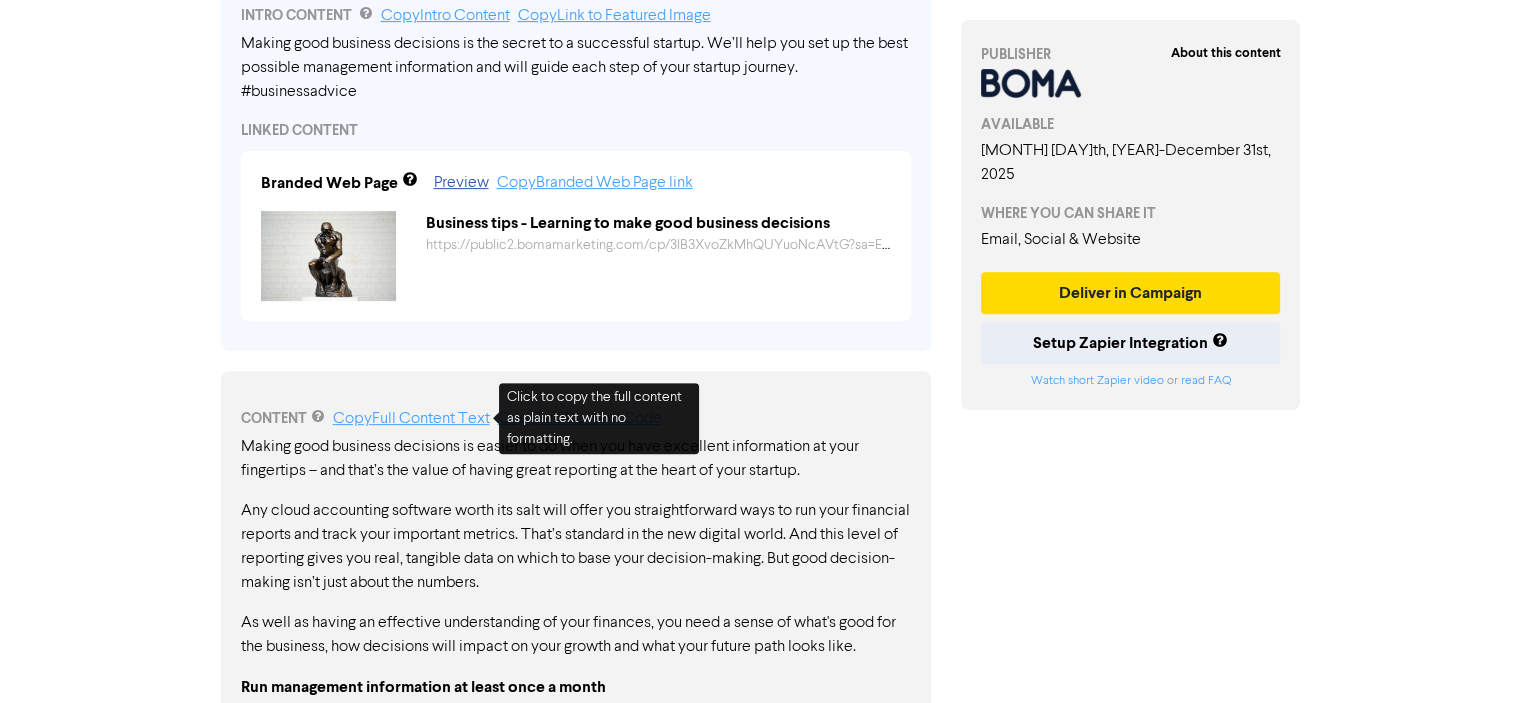 click on "Copy  Full Content Text" at bounding box center (411, 419) 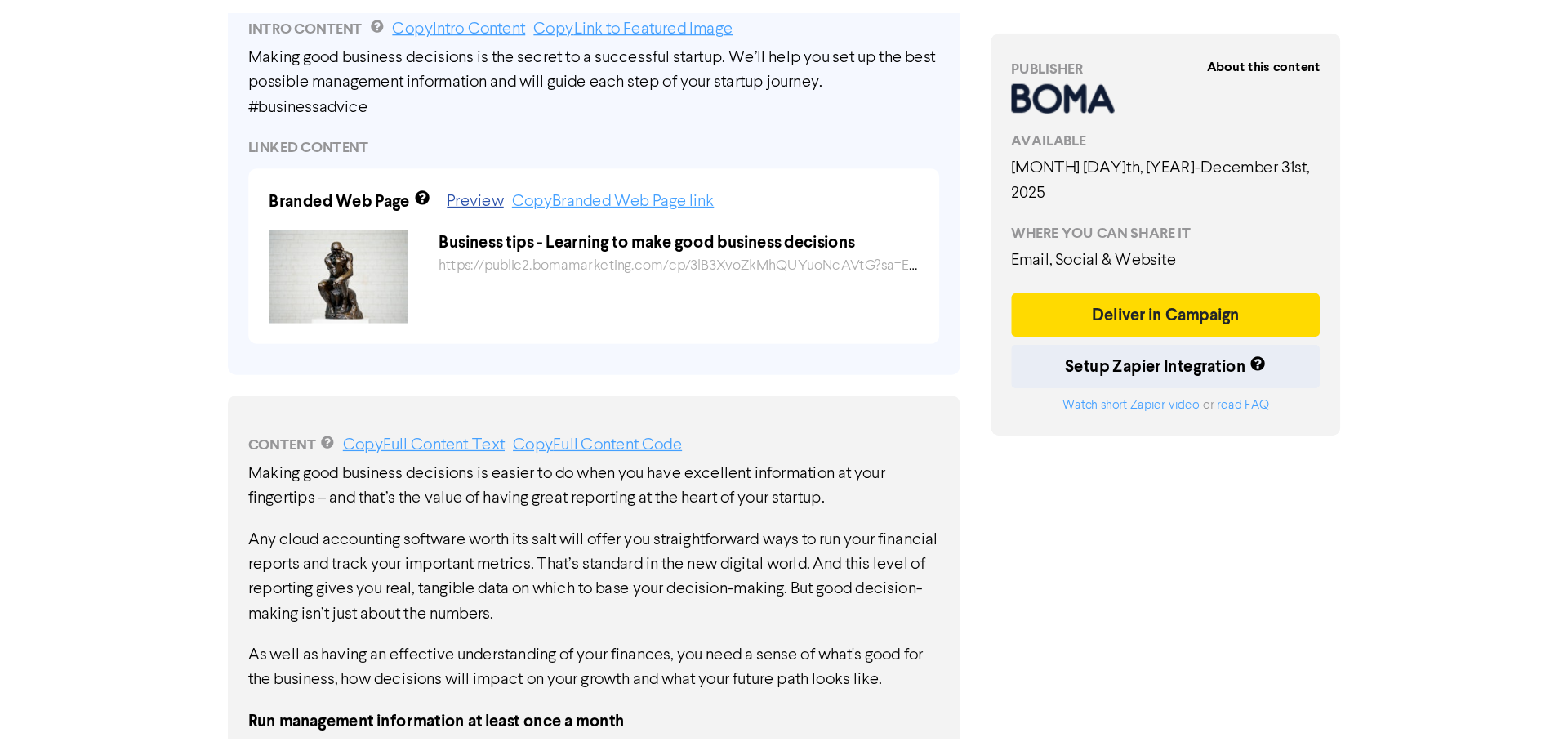 scroll, scrollTop: 590, scrollLeft: 0, axis: vertical 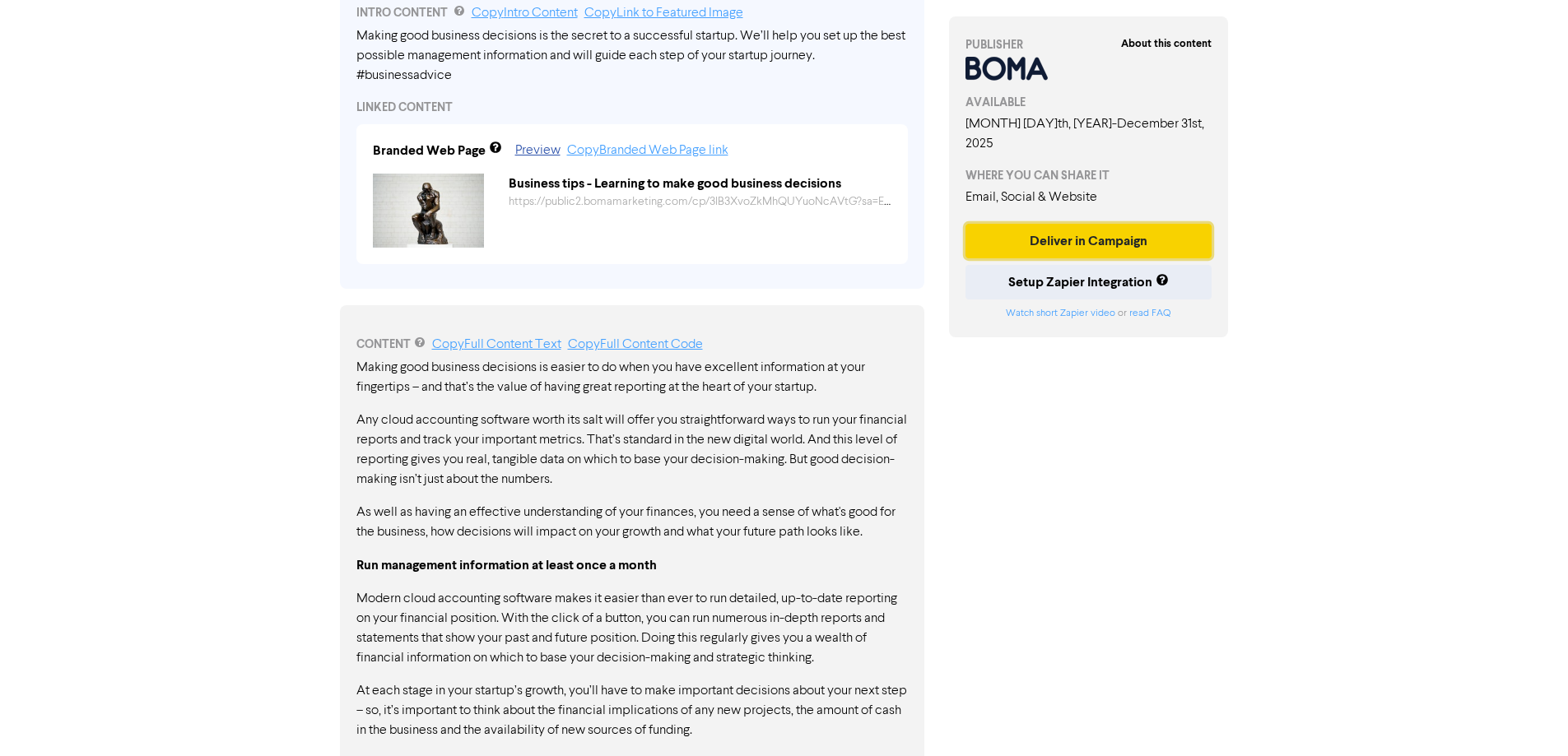 click on "Deliver in Campaign" at bounding box center [1089, 241] 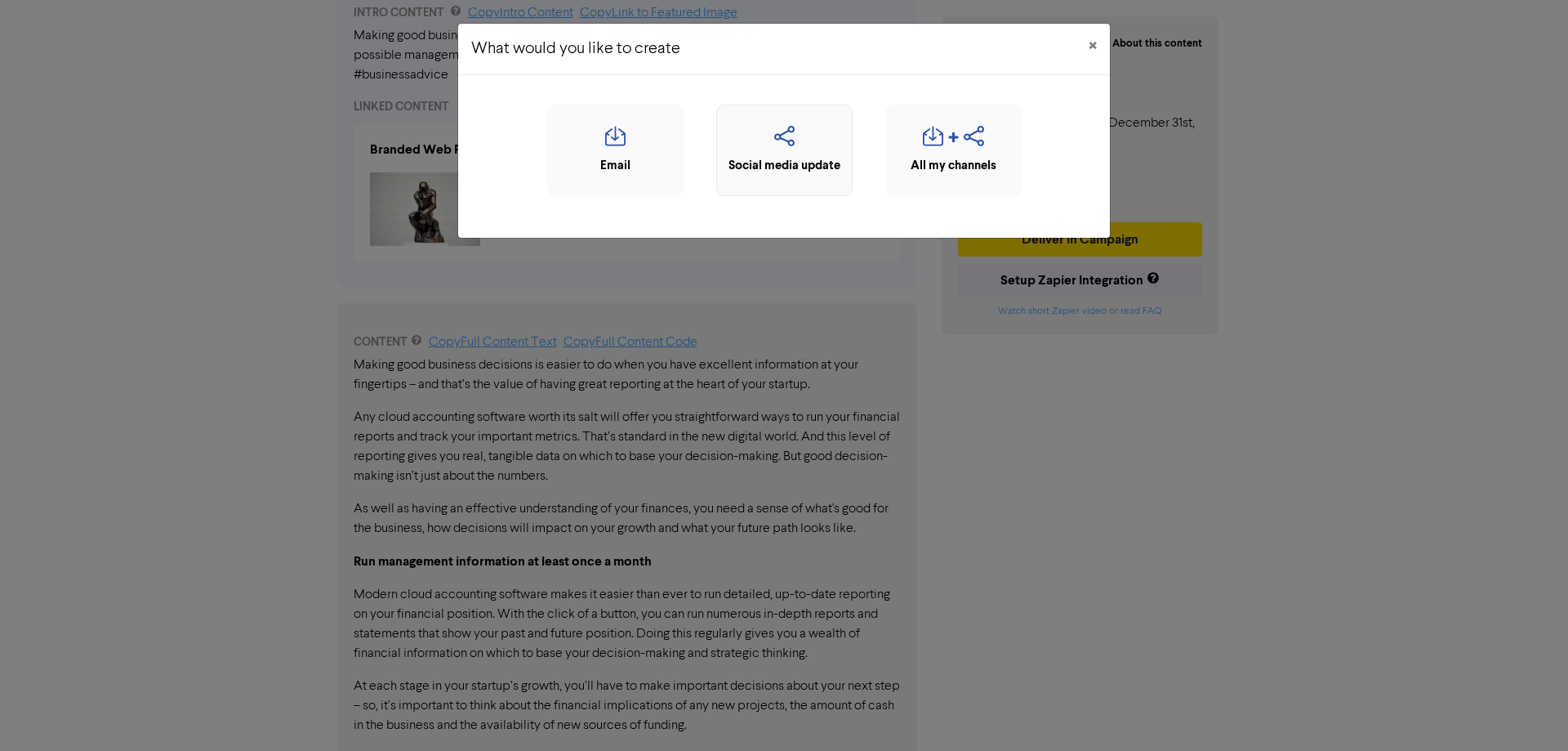 click at bounding box center (784, 141) 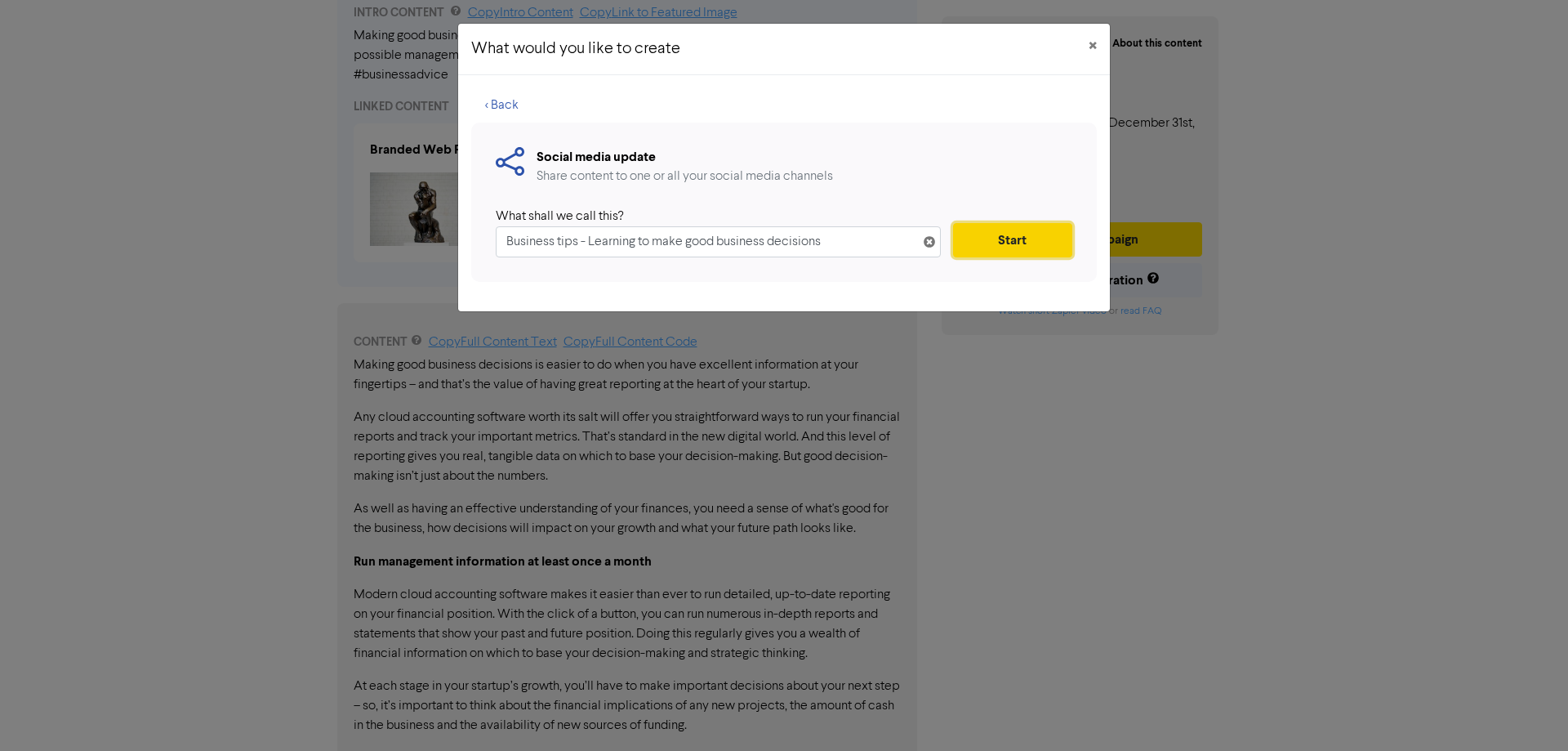 click on "Start" at bounding box center (1013, 240) 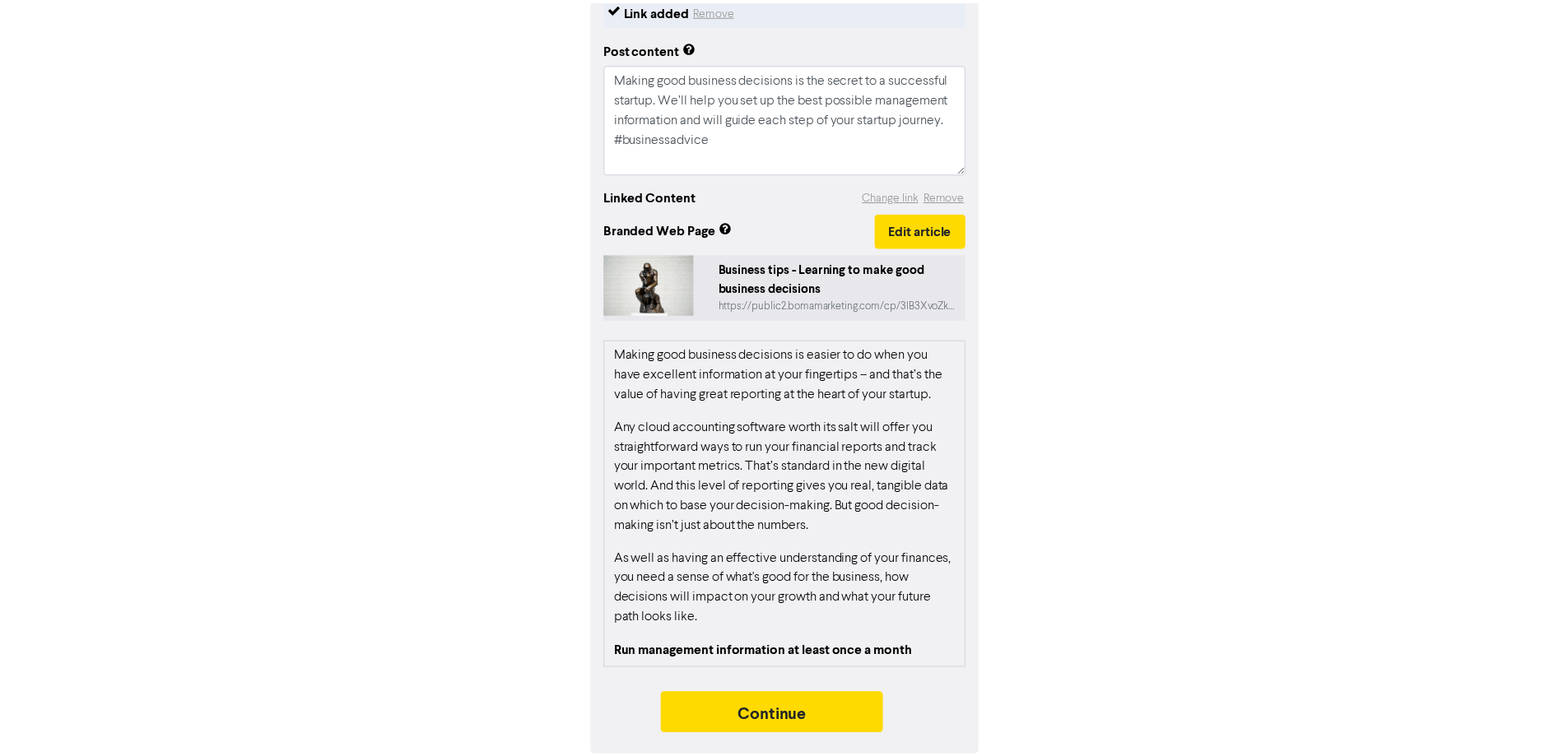 scroll, scrollTop: 0, scrollLeft: 0, axis: both 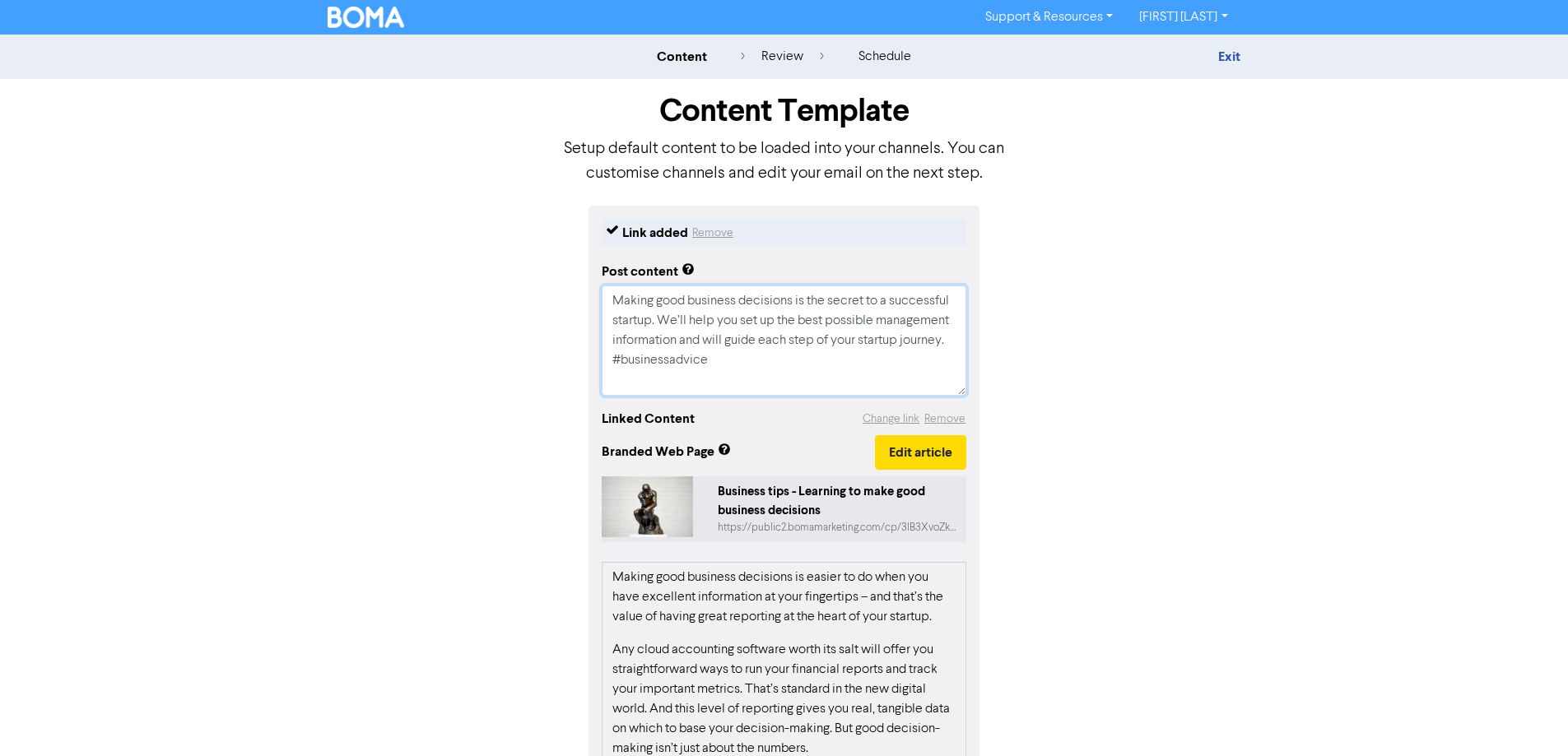 click on "Making good business decisions is the secret to a successful startup. We’ll help you set up the best possible management information and will guide each step of your startup journey.
#businessadvice" at bounding box center [784, 341] 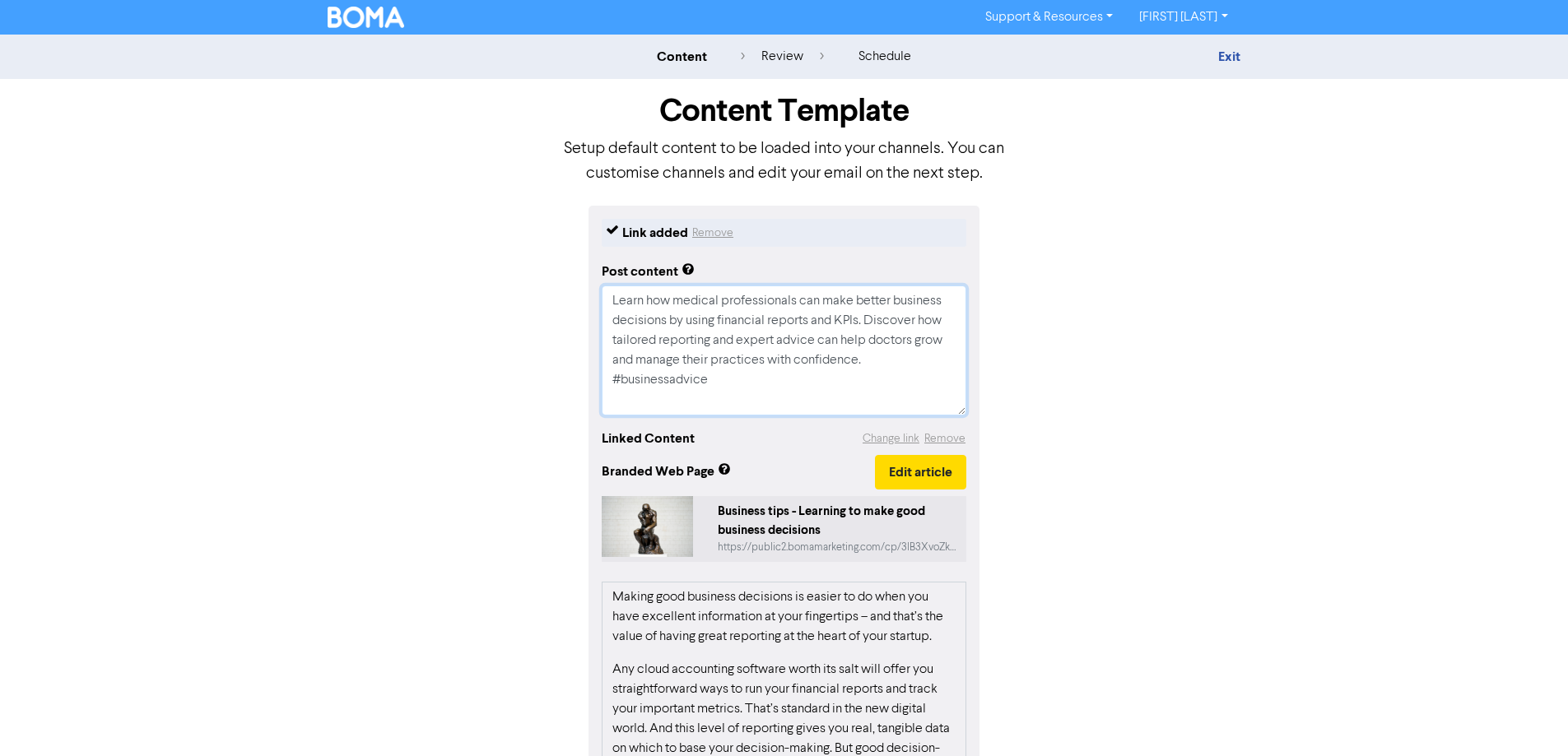 scroll, scrollTop: 165, scrollLeft: 0, axis: vertical 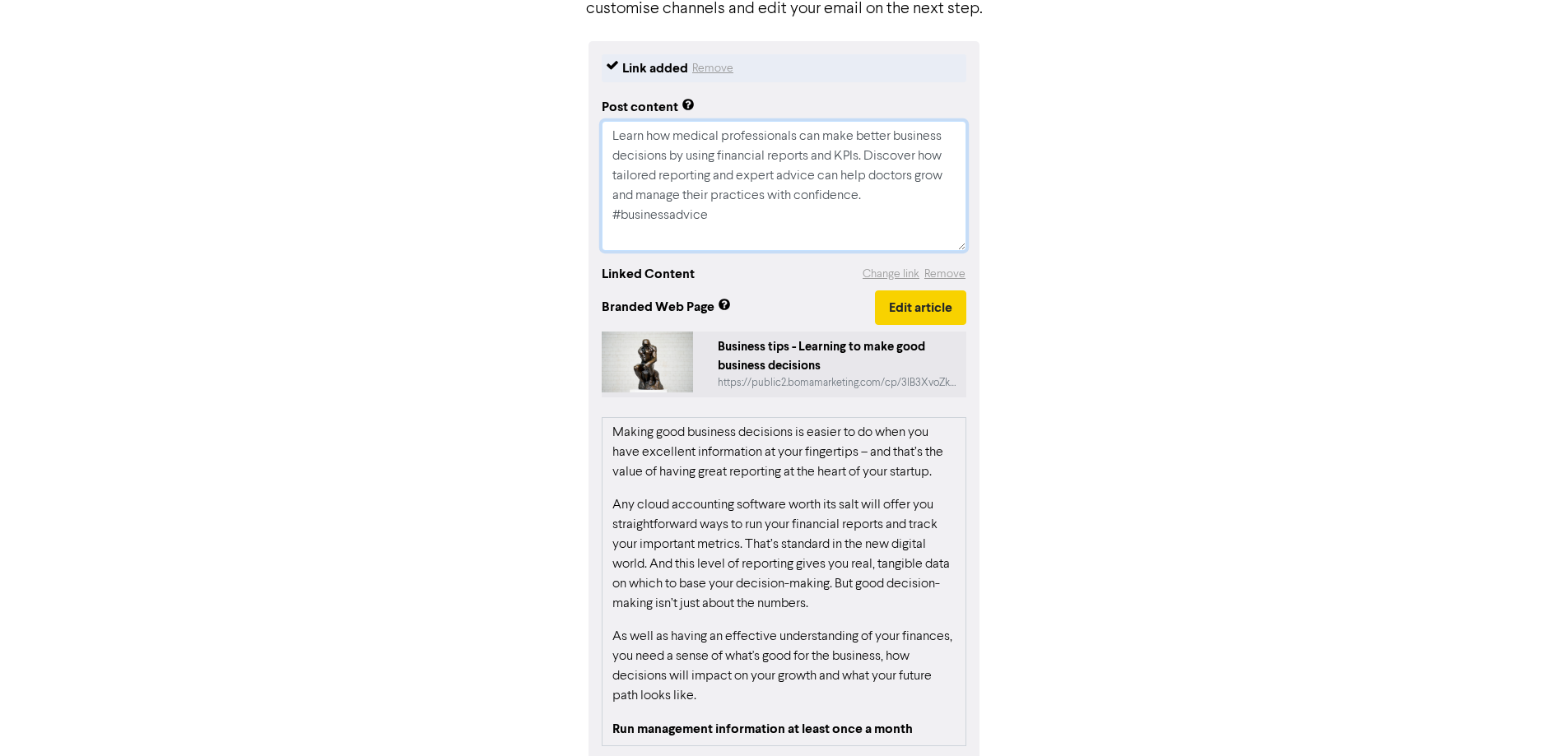 type on "Learn how medical professionals can make better business decisions by using financial reports and KPIs. Discover how tailored reporting and expert advice can help doctors grow and manage their practices with confidence.
#businessadvice" 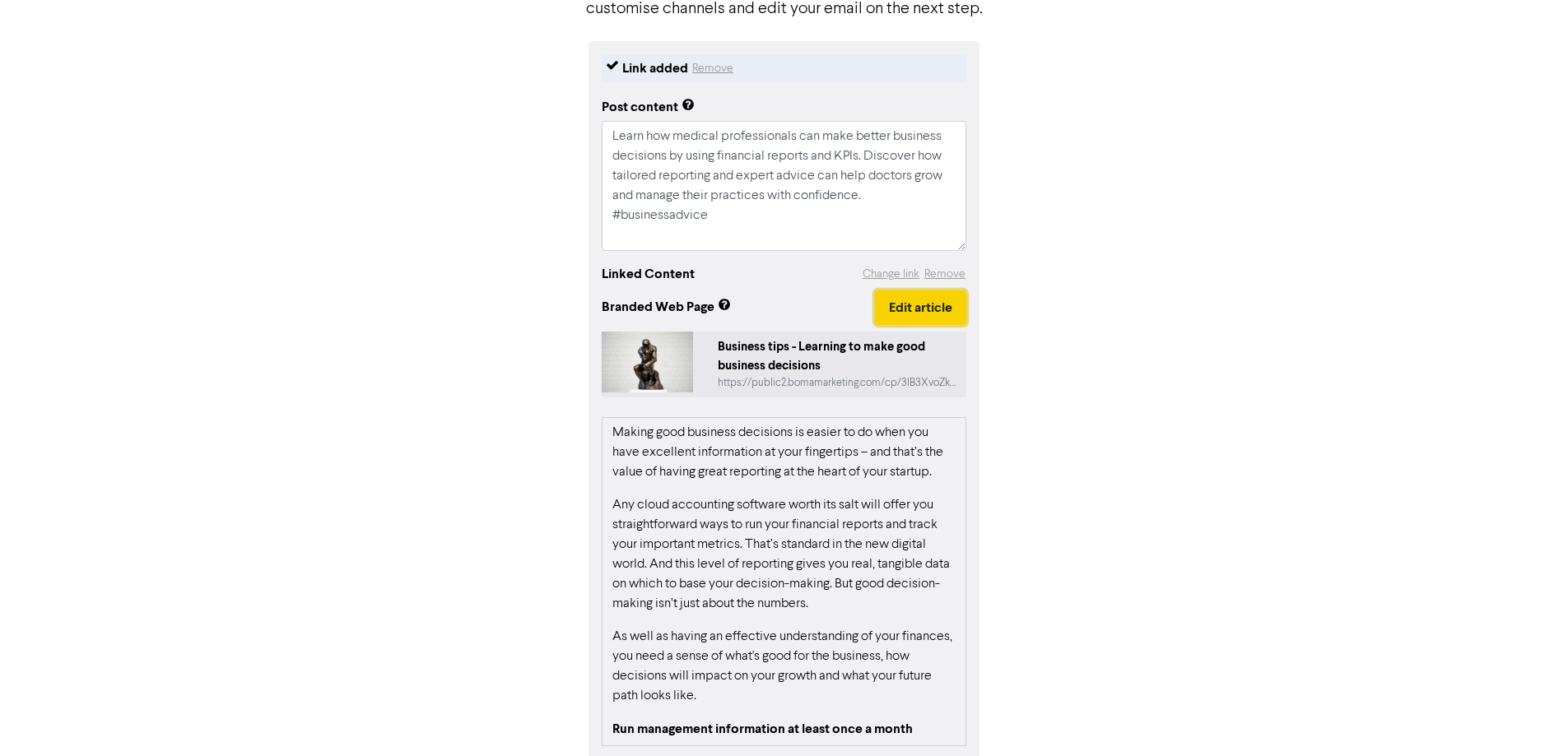 click on "Edit article" at bounding box center [920, 308] 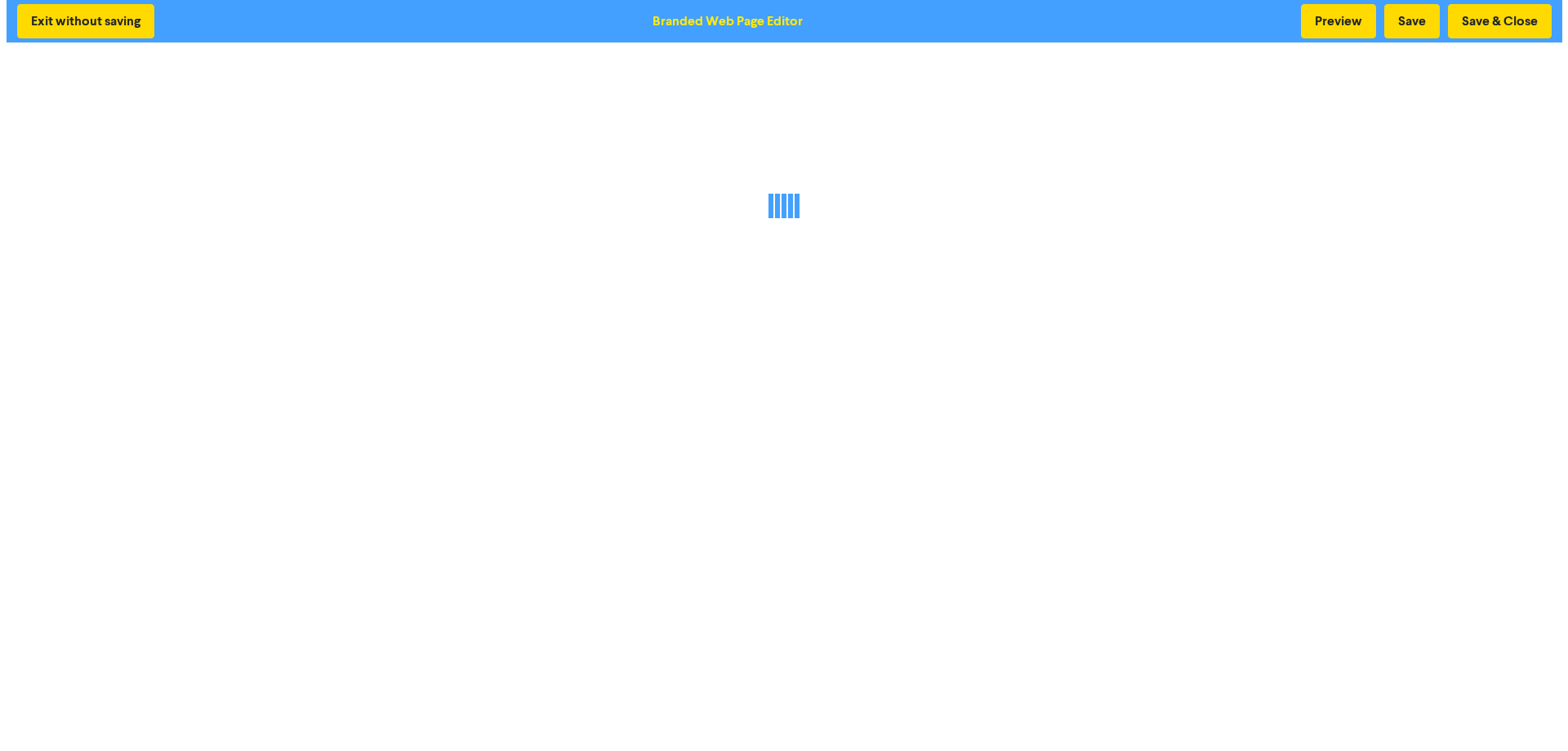 scroll, scrollTop: 0, scrollLeft: 0, axis: both 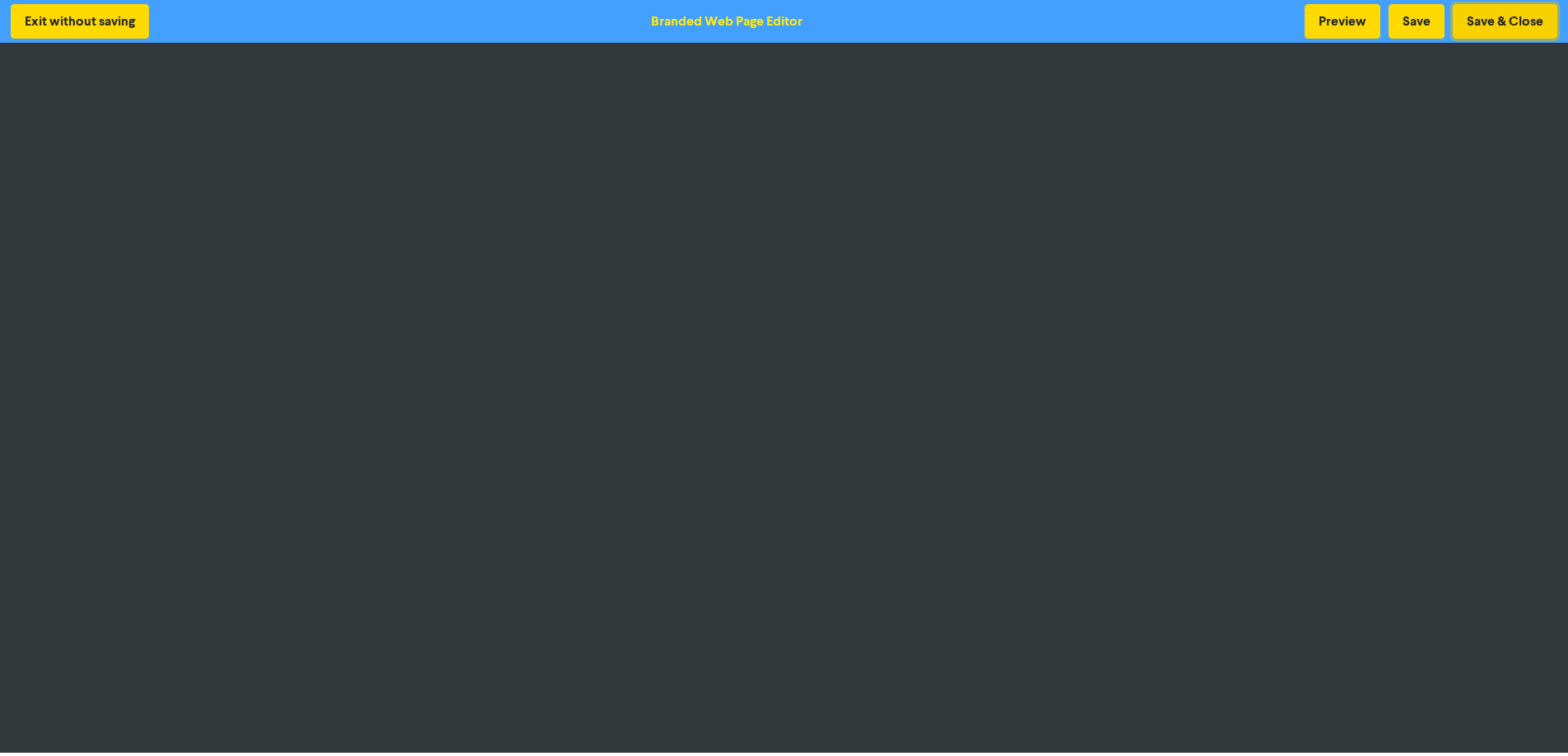 click on "Save & Close" at bounding box center [1505, 21] 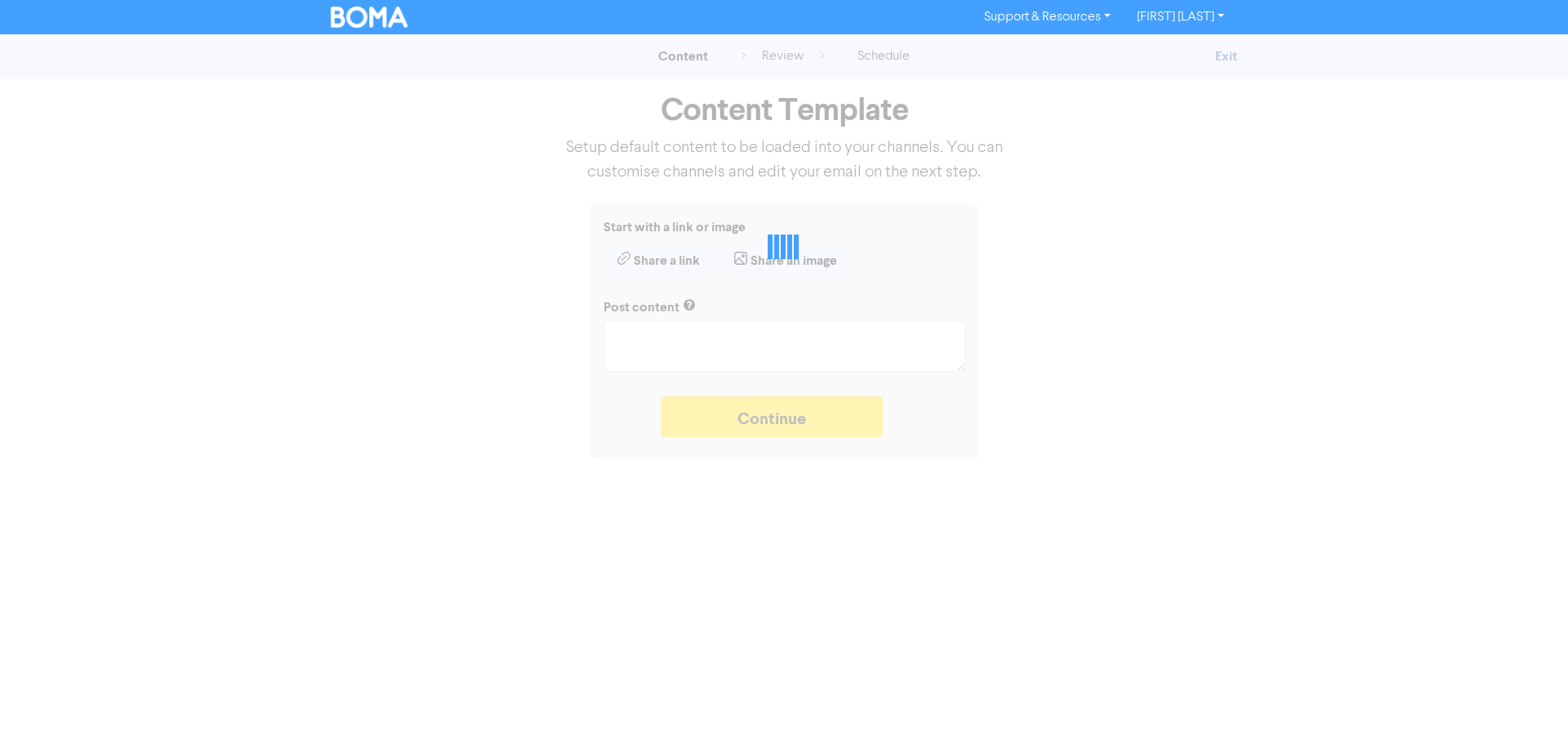 type on "x" 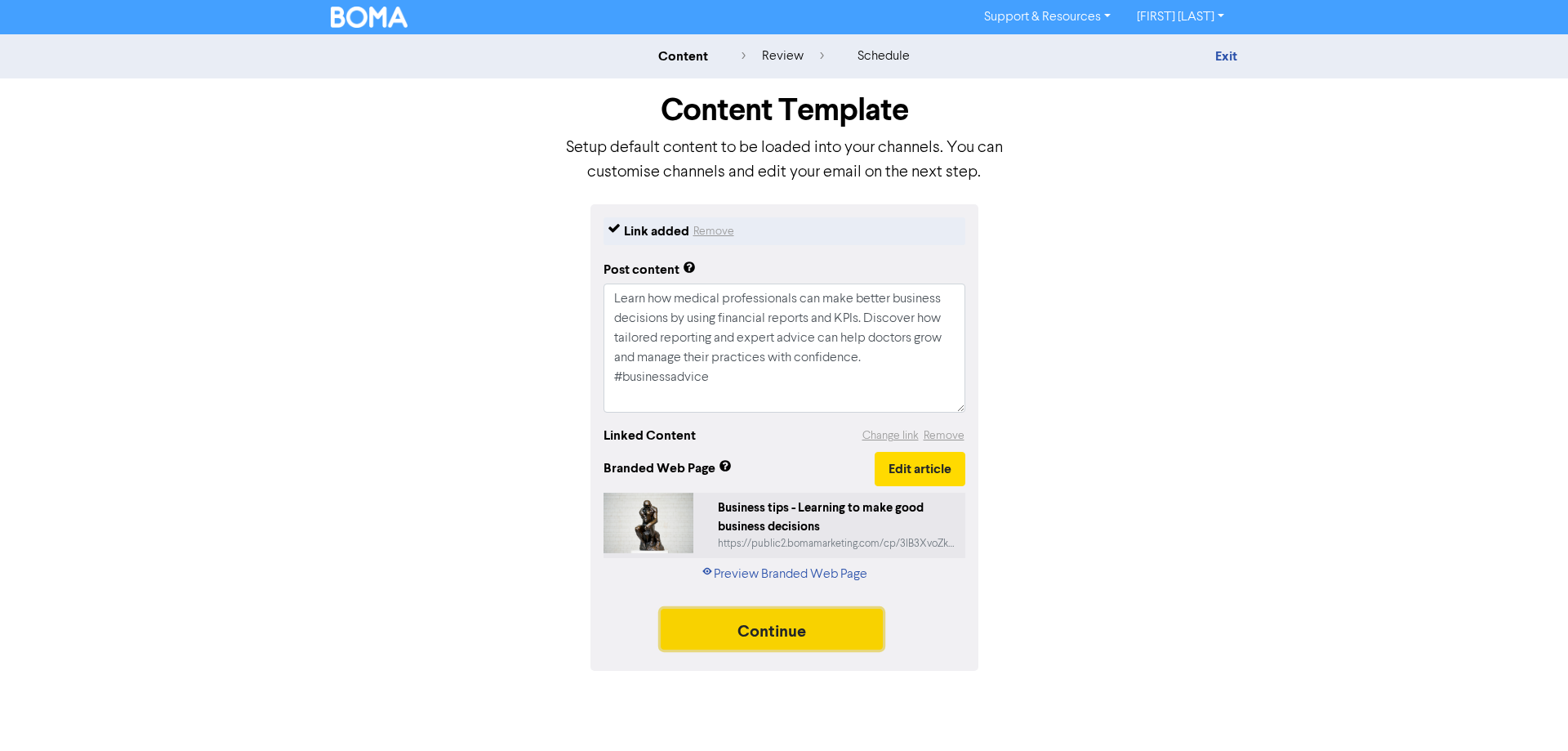 click on "Continue" at bounding box center [772, 629] 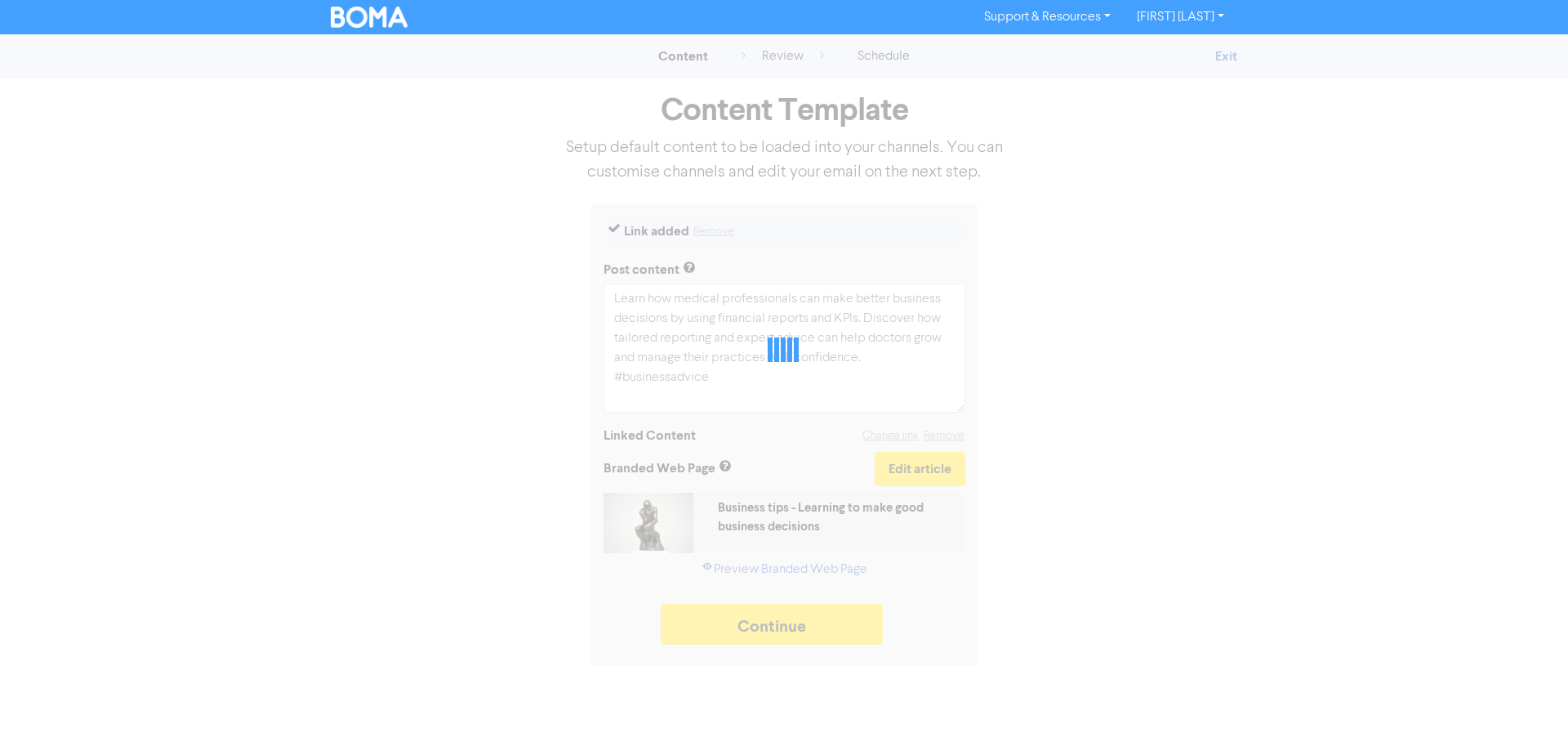 type on "x" 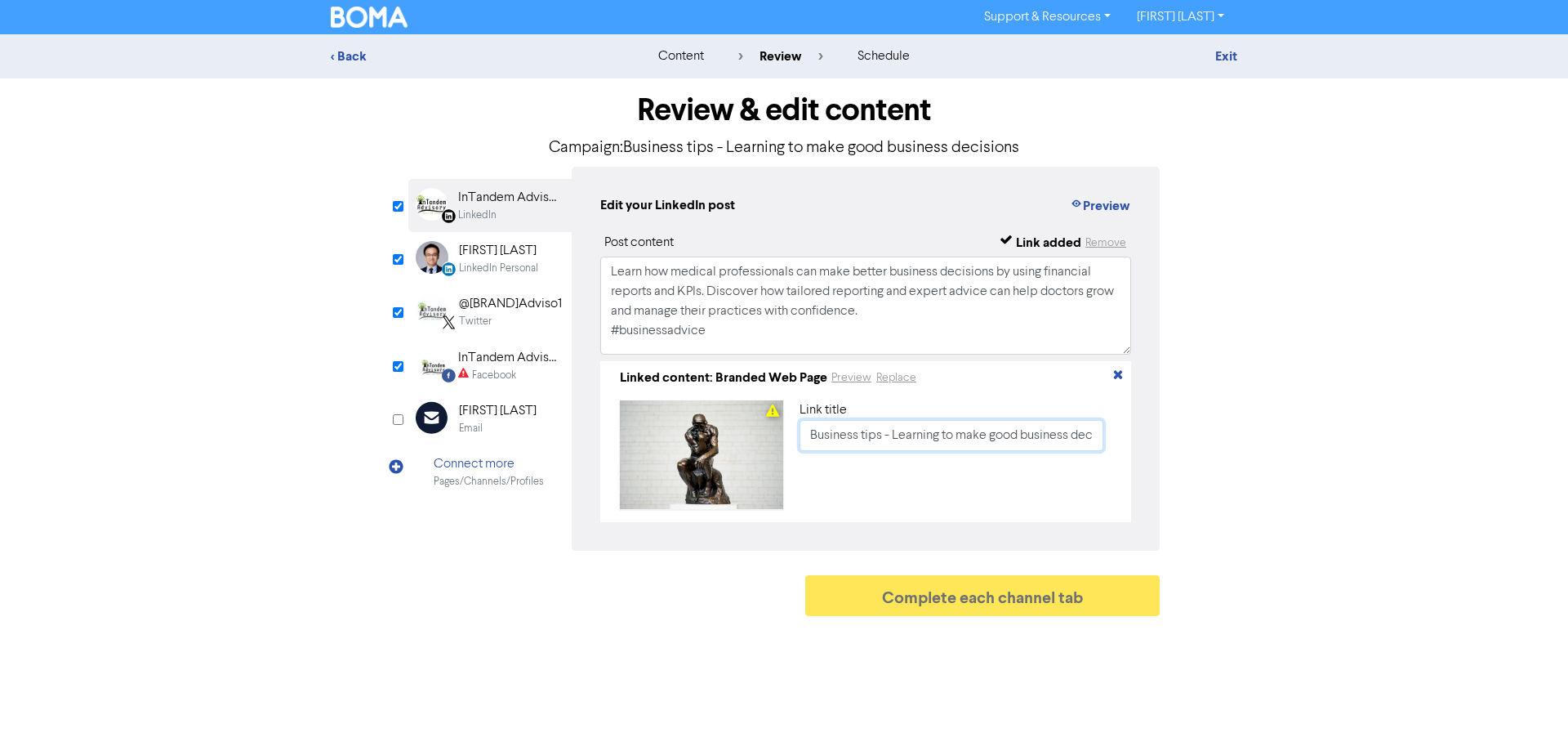 click on "Business tips - Learning to make good business decisions" at bounding box center (951, 436) 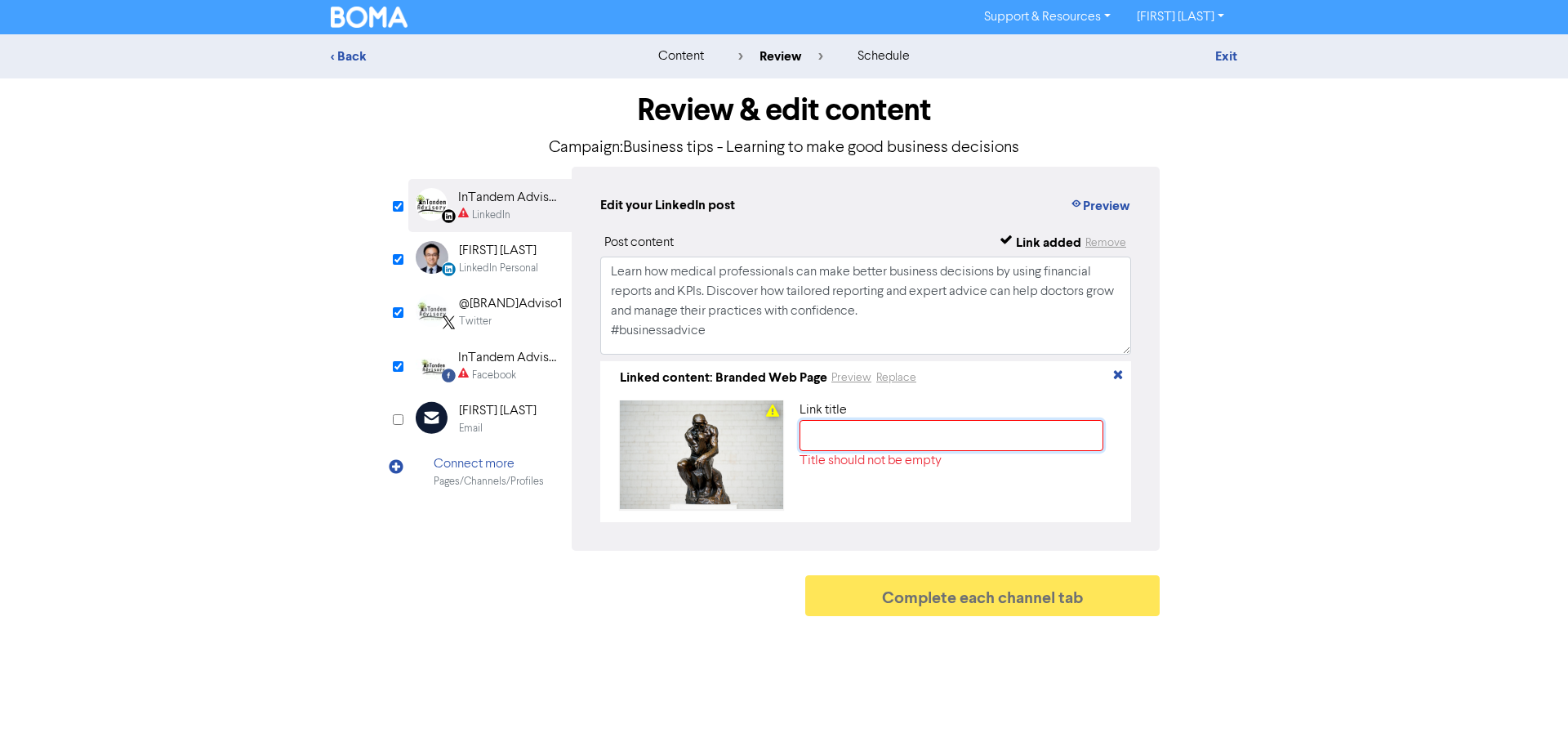 paste on "Better Business Decisions for Doctors: Why Financial Reporting Matters in Your Medical Practice" 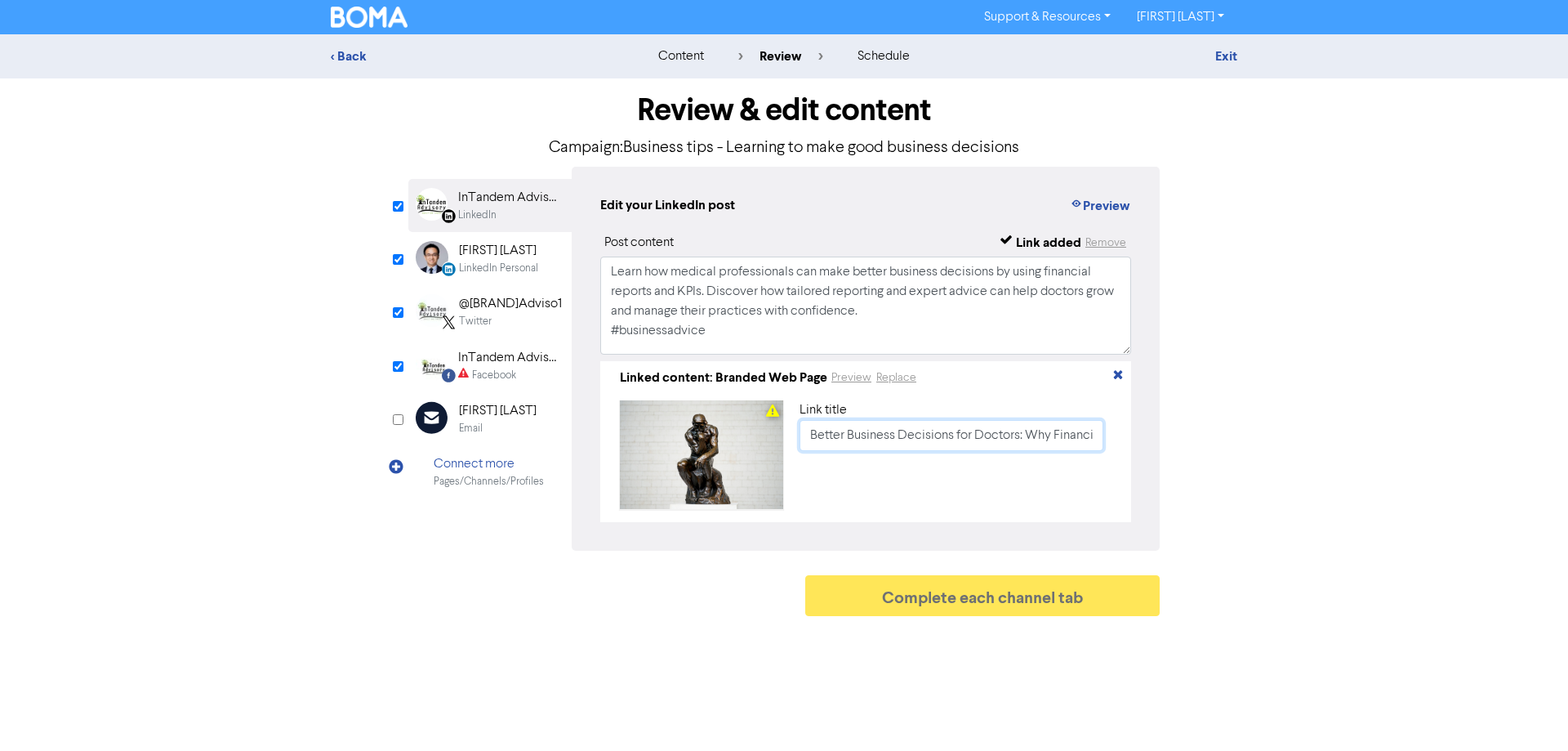 scroll, scrollTop: 0, scrollLeft: 253, axis: horizontal 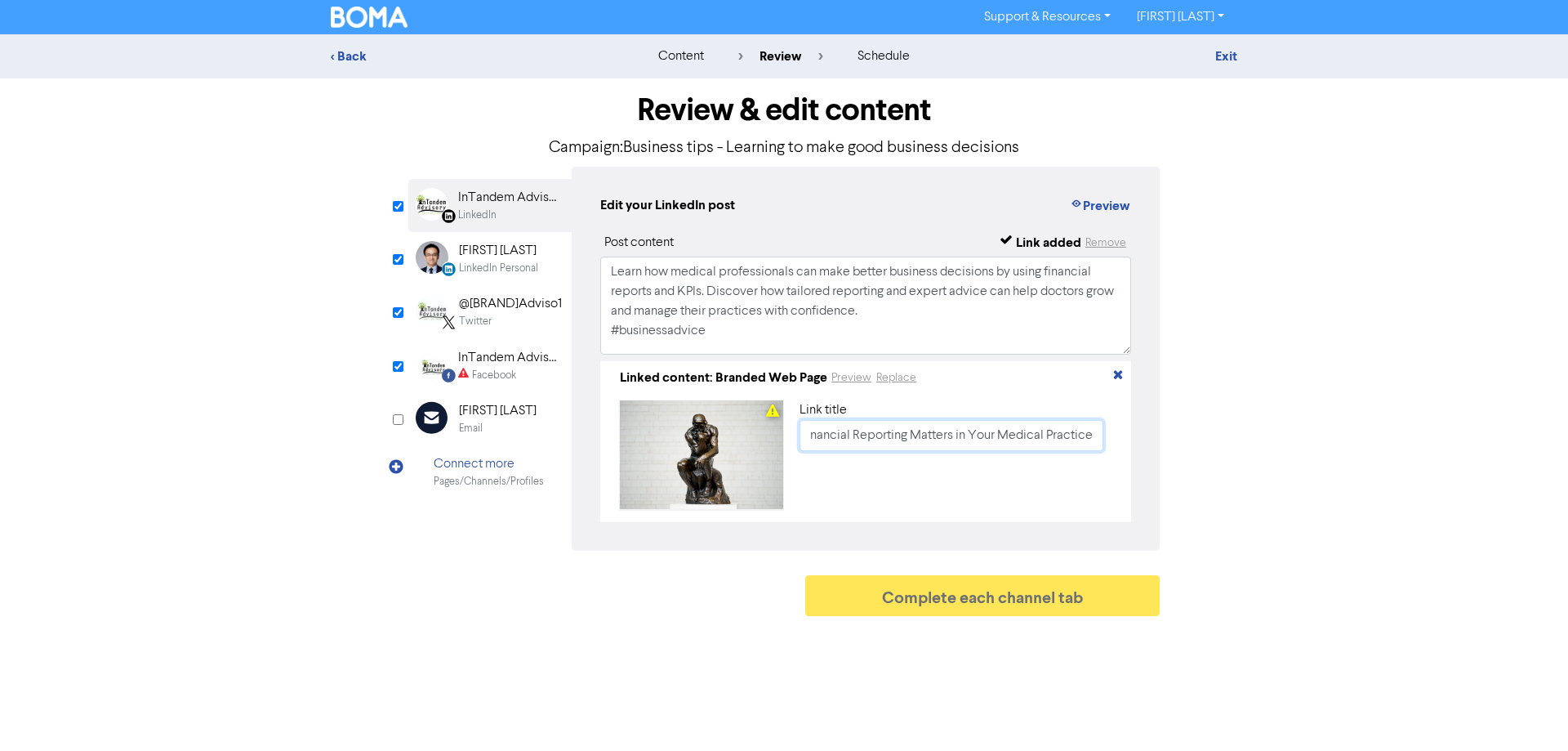 type on "Better Business Decisions for Doctors: Why Financial Reporting Matters in Your Medical Practice" 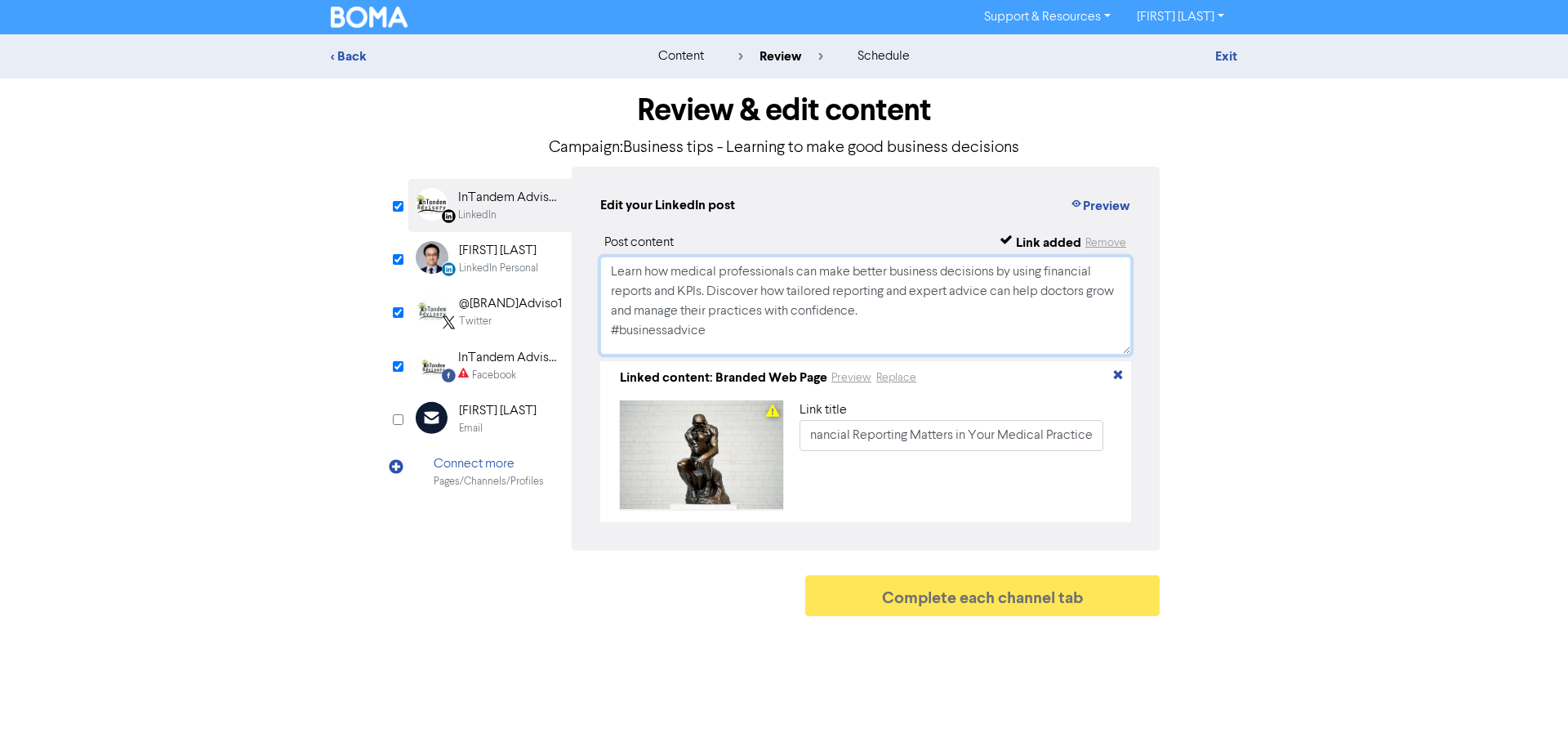 scroll, scrollTop: 0, scrollLeft: 0, axis: both 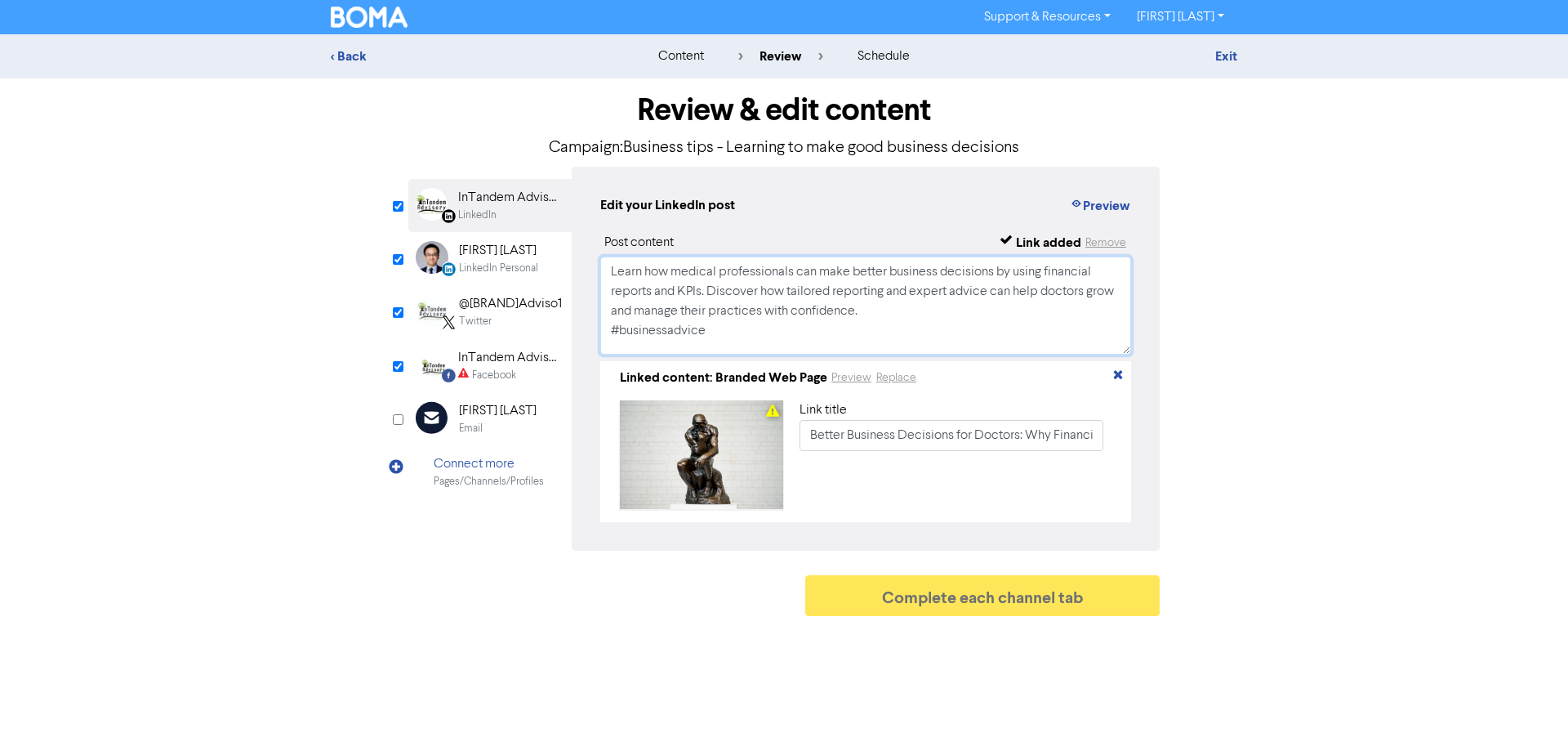 drag, startPoint x: 748, startPoint y: 331, endPoint x: 444, endPoint y: 174, distance: 342.1476 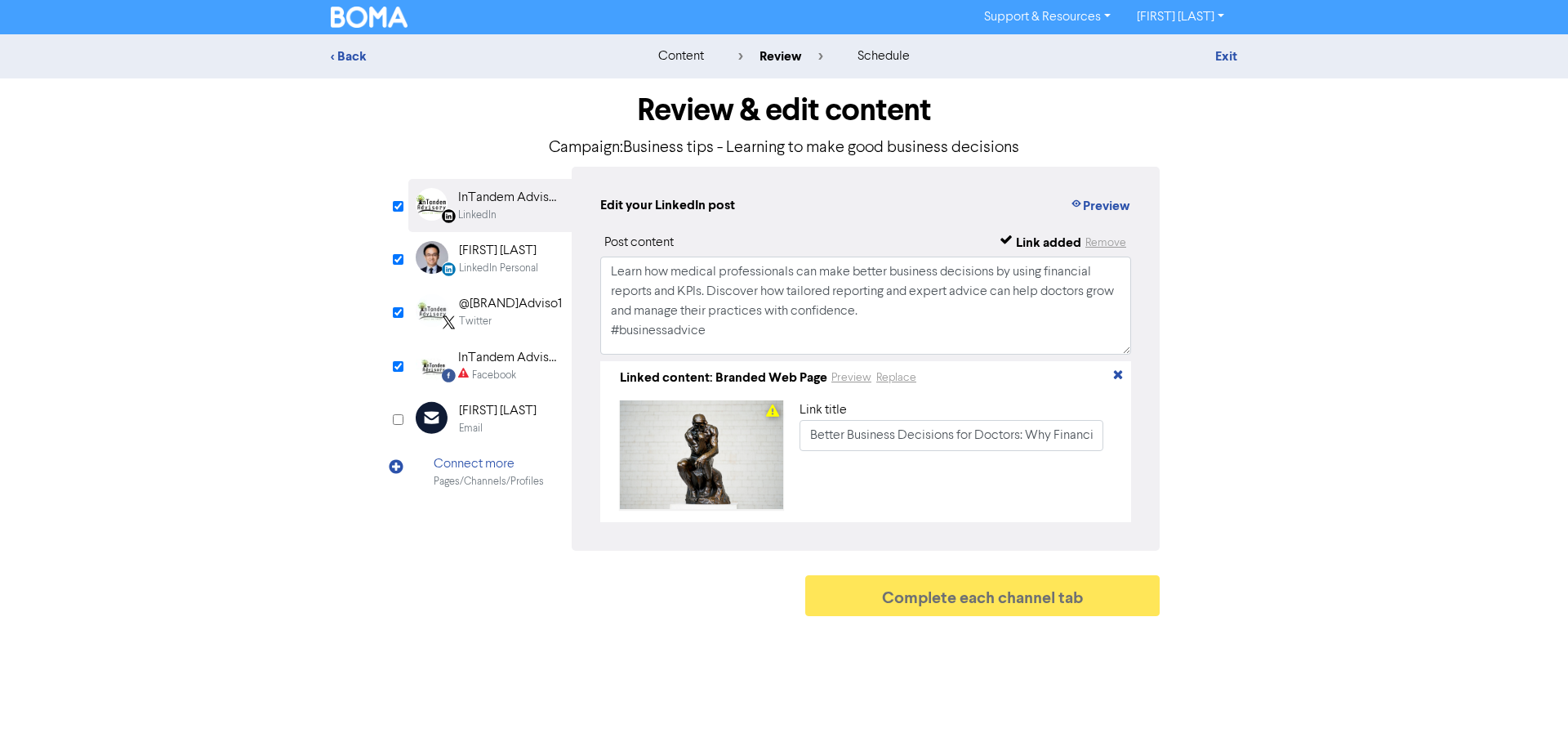 click on "Facebook" at bounding box center [510, 375] 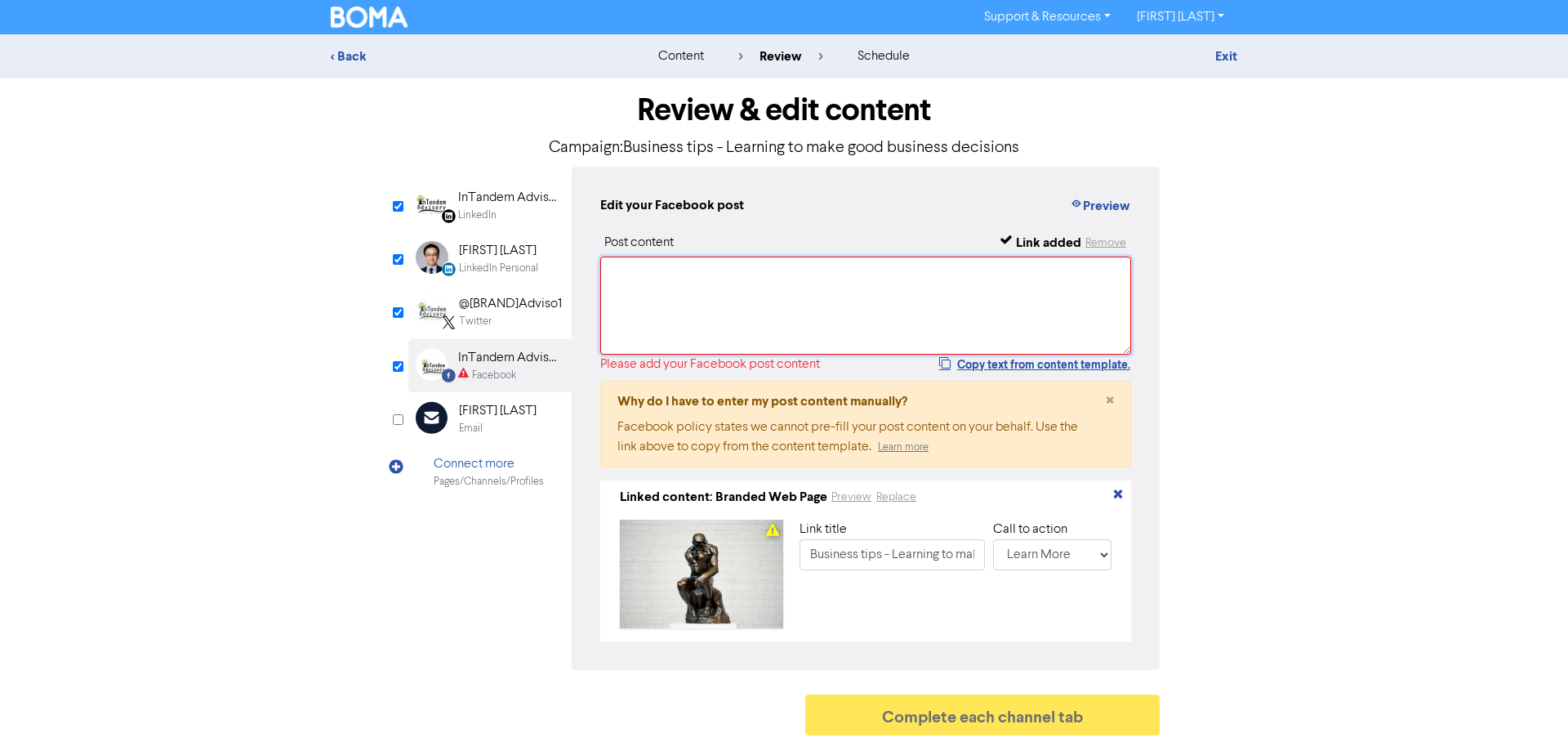 click at bounding box center [866, 306] 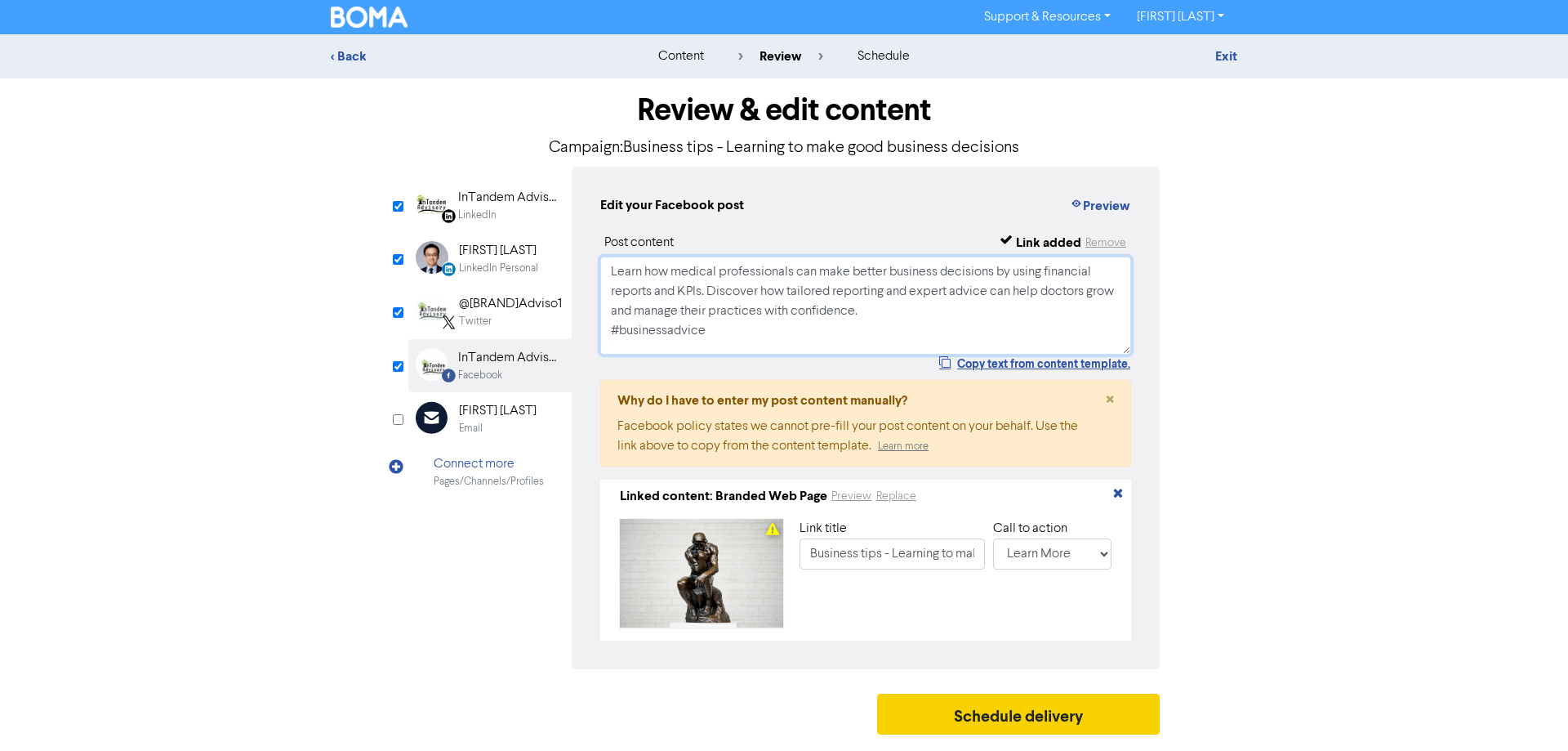 type on "Learn how medical professionals can make better business decisions by using financial reports and KPIs. Discover how tailored reporting and expert advice can help doctors grow and manage their practices with confidence.
#businessadvice" 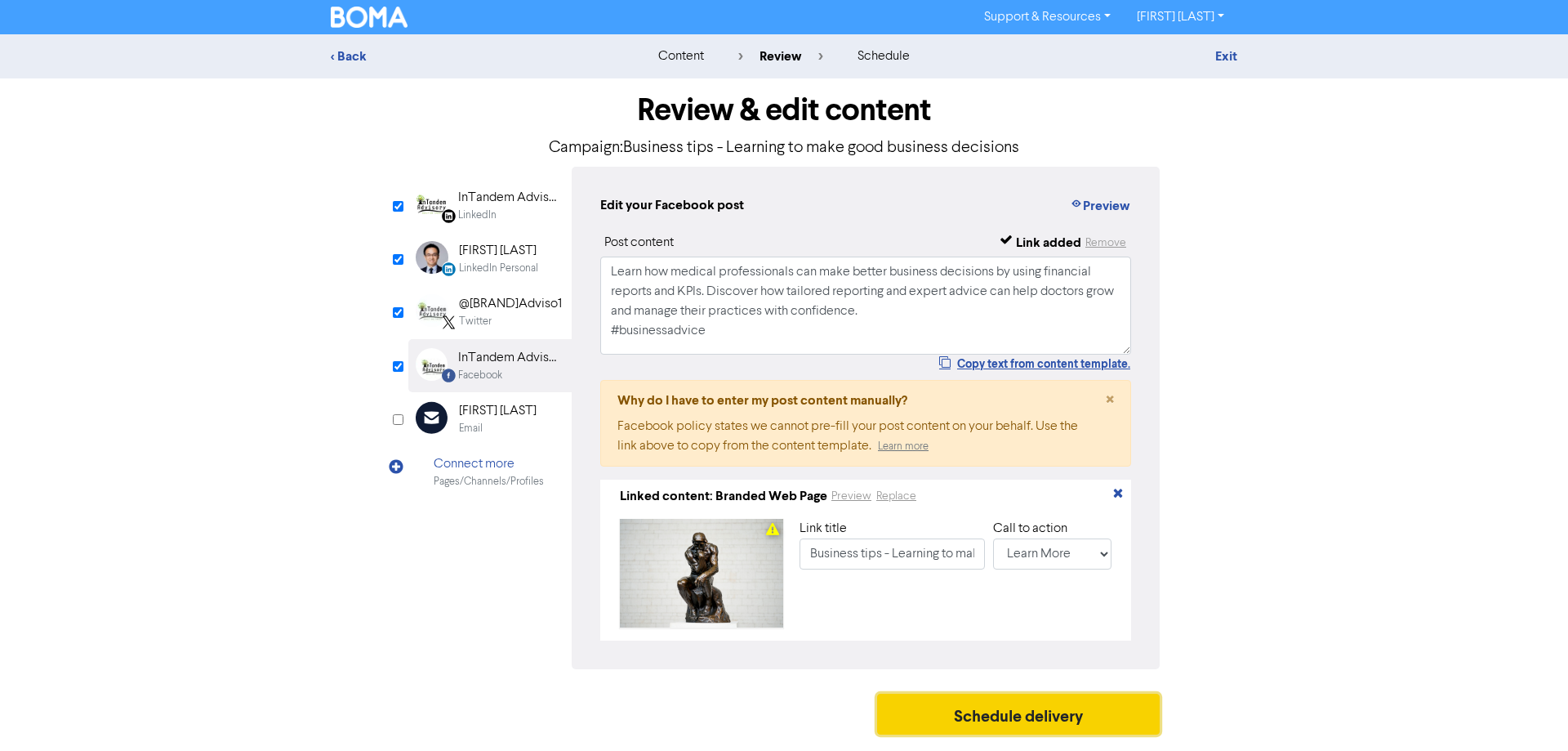 click on "Schedule delivery" at bounding box center (1018, 714) 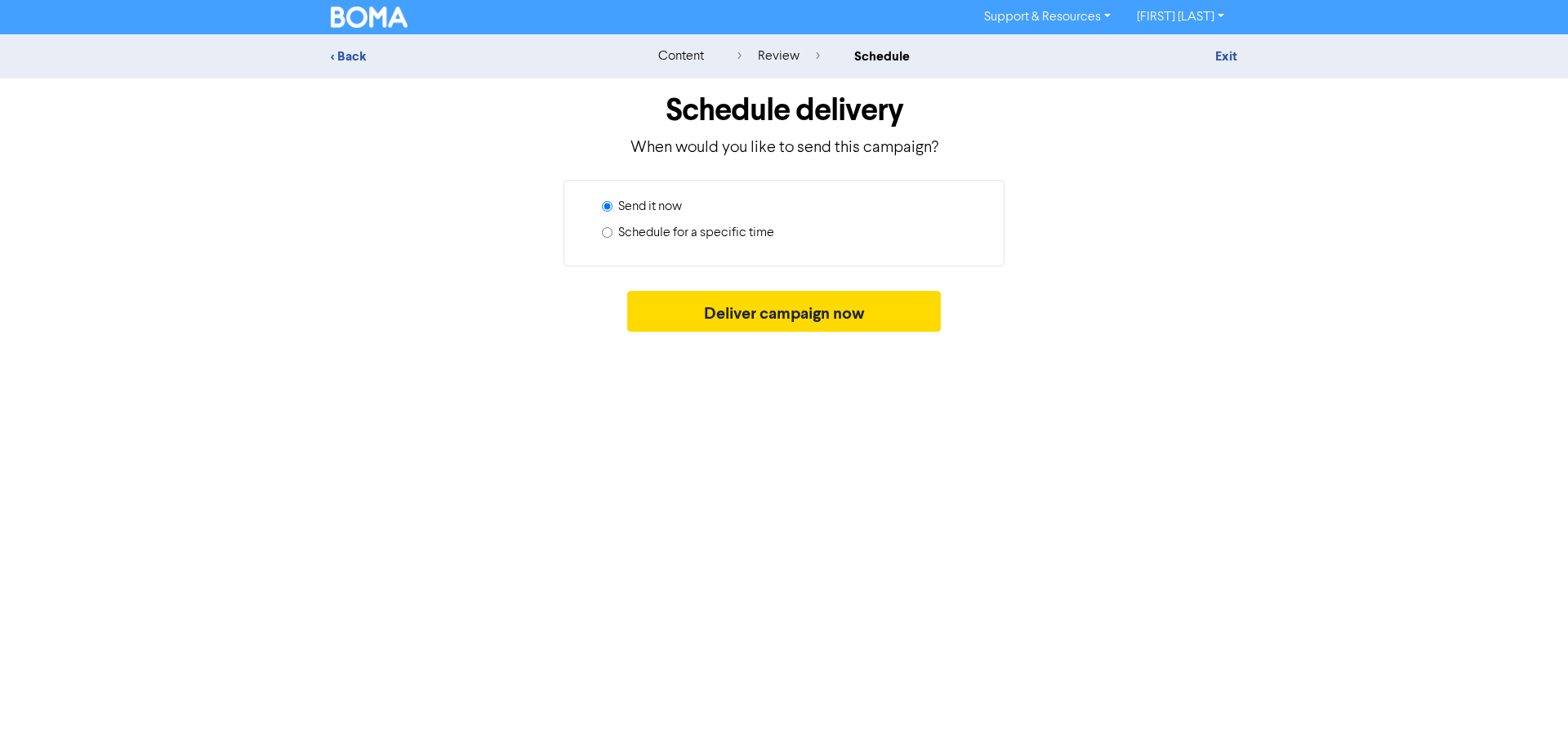 click on "Schedule for a specific time" at bounding box center [696, 233] 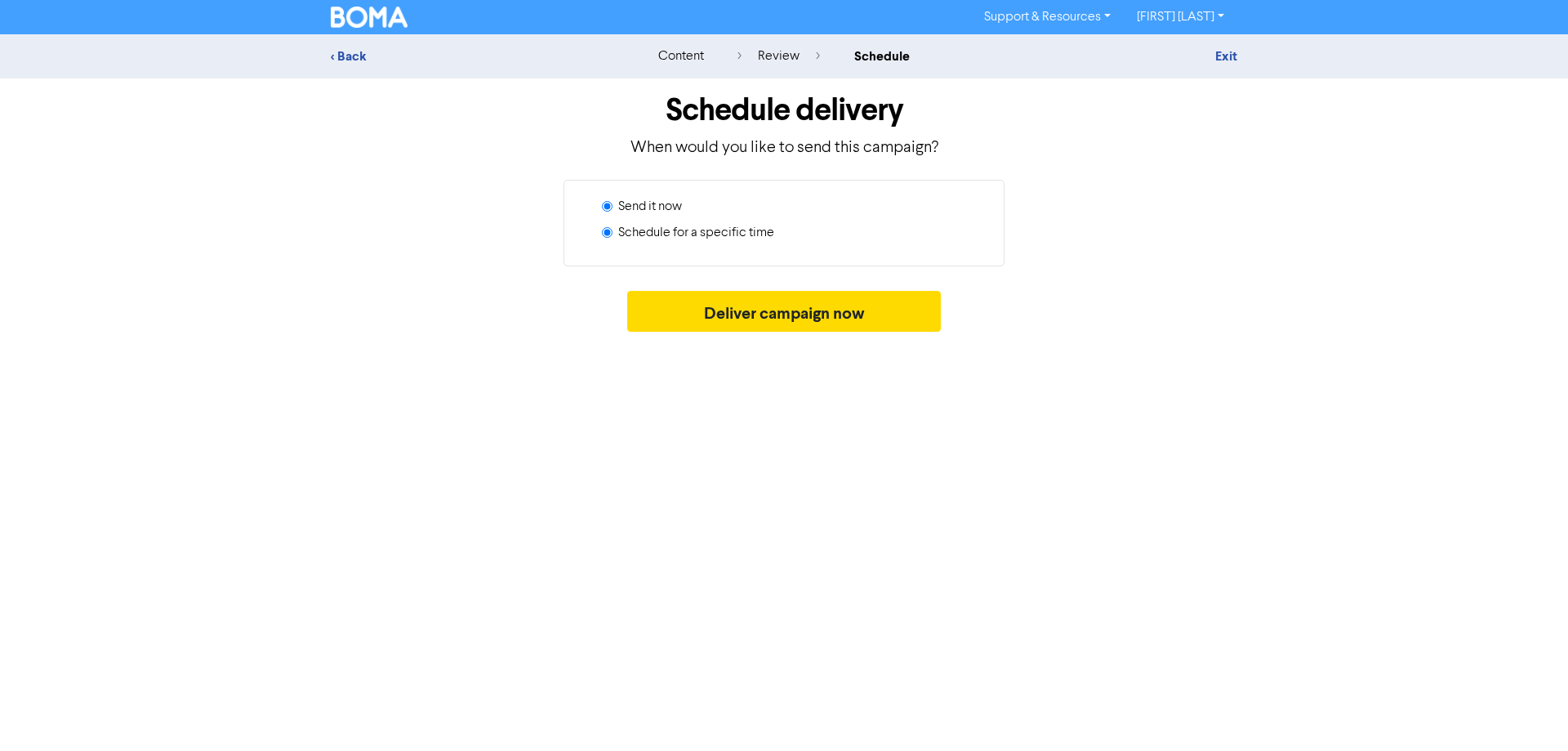 radio on "true" 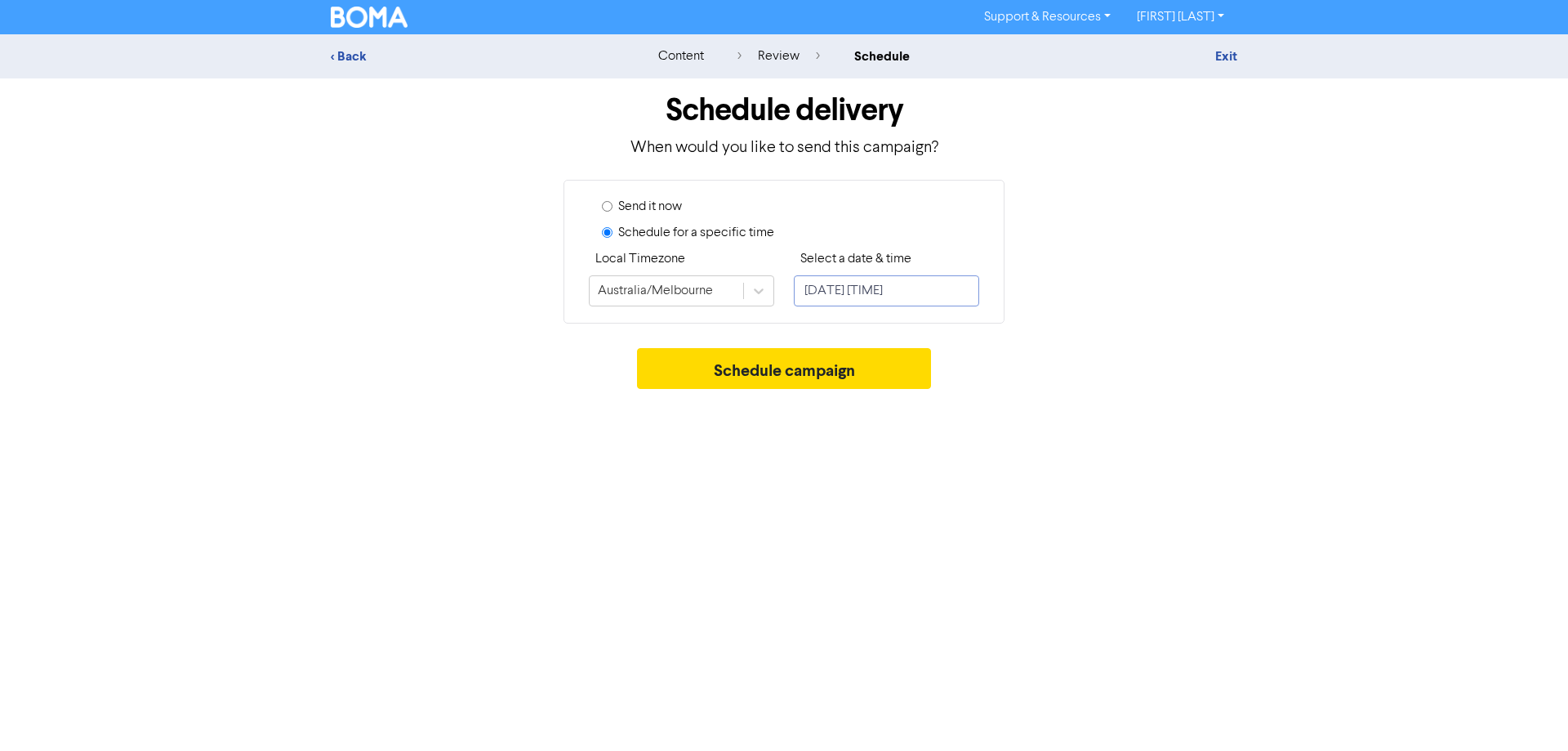 click on "[DATE] [TIME]" at bounding box center [886, 291] 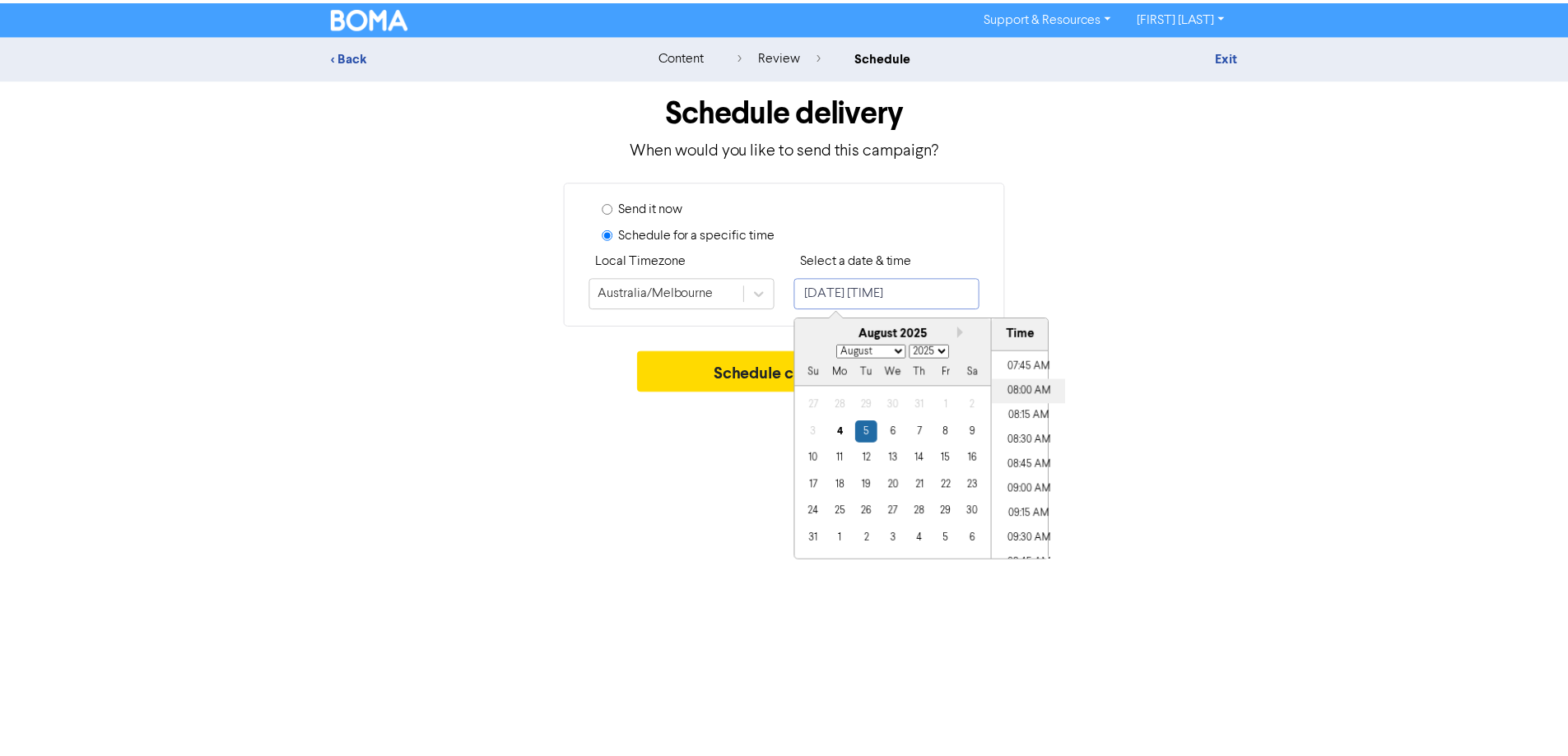 scroll, scrollTop: 730, scrollLeft: 0, axis: vertical 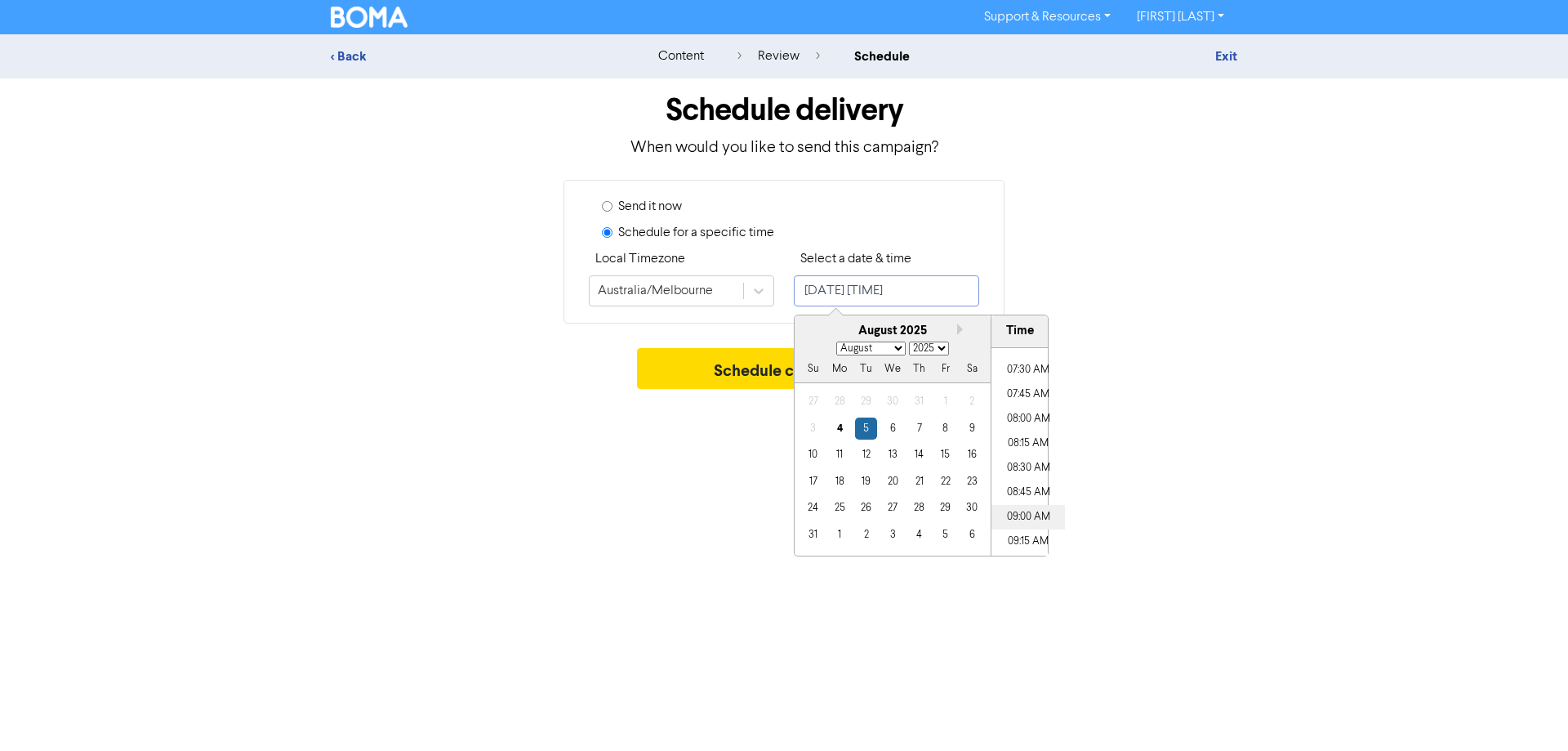 click on "09:00 AM" at bounding box center (1028, 517) 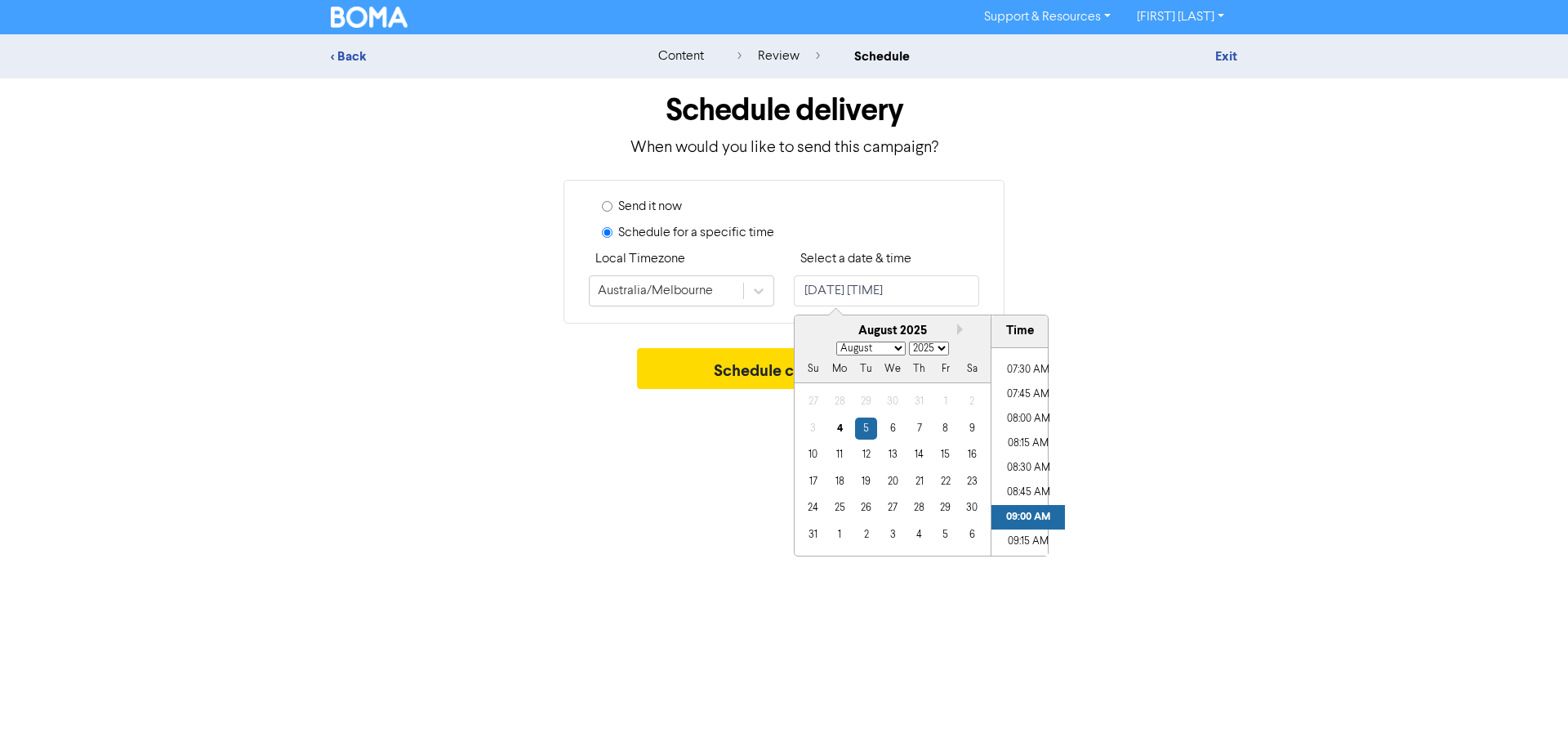 click on "Schedule campaign" at bounding box center (784, 373) 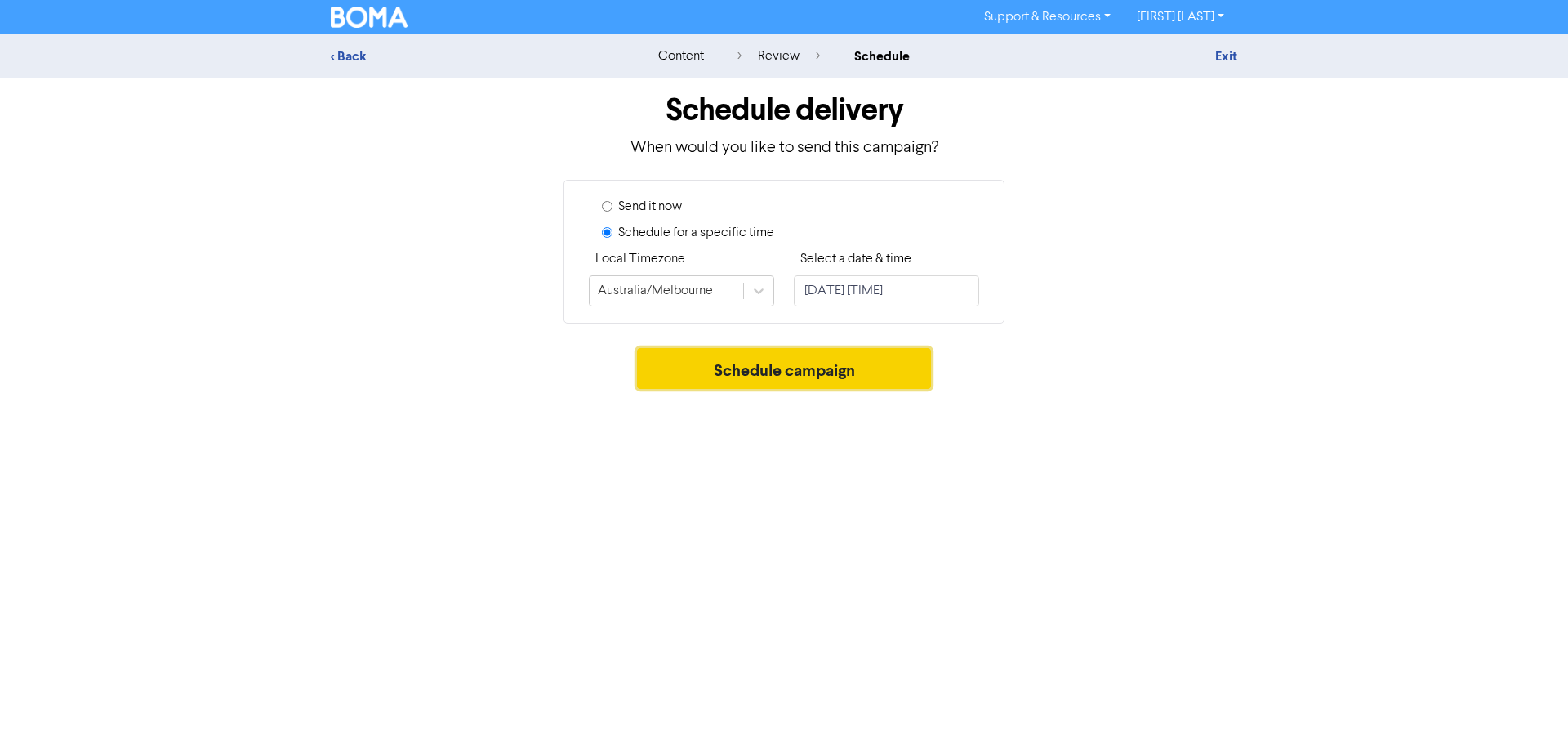 click on "Schedule campaign" at bounding box center [784, 369] 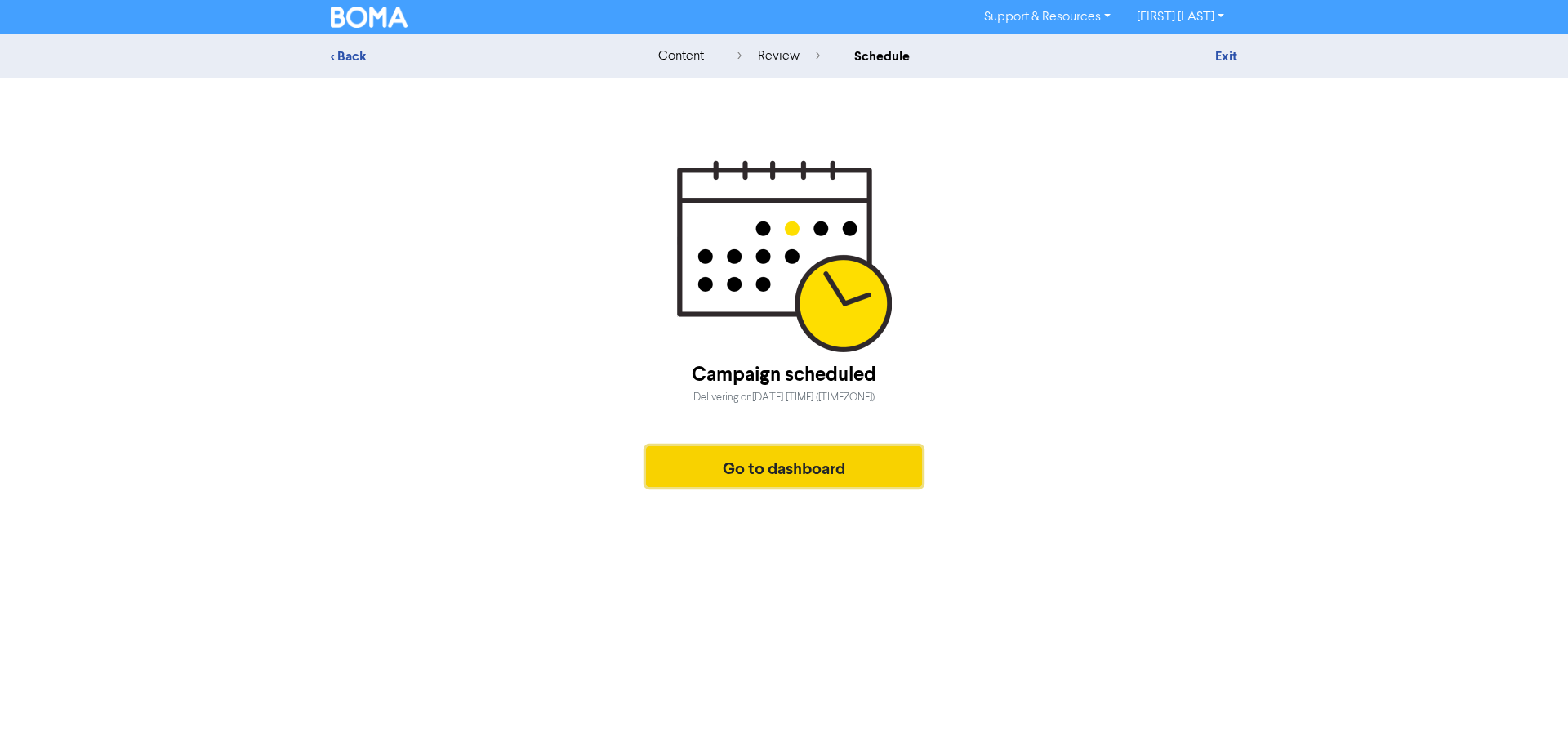 click on "Go to dashboard" at bounding box center [784, 467] 